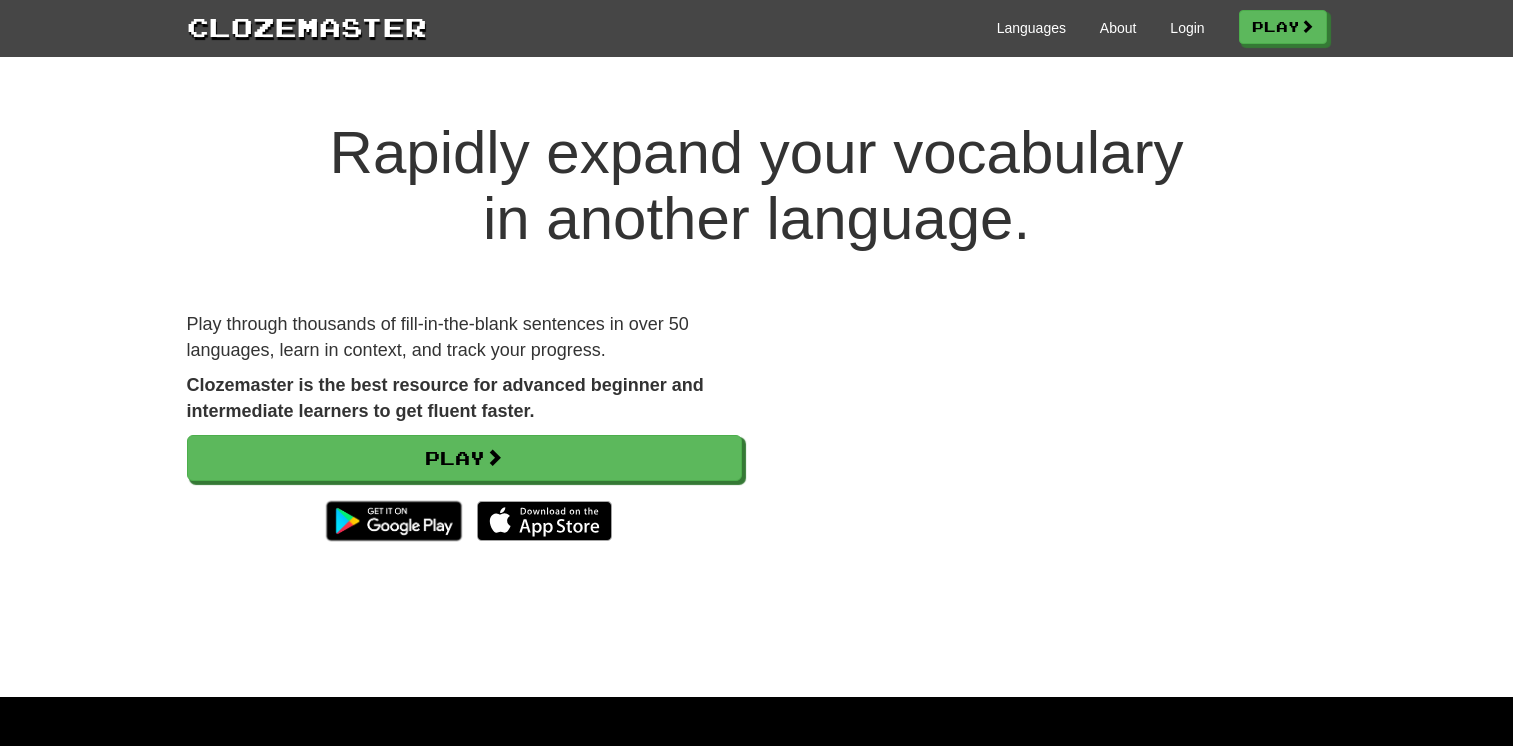 scroll, scrollTop: 0, scrollLeft: 0, axis: both 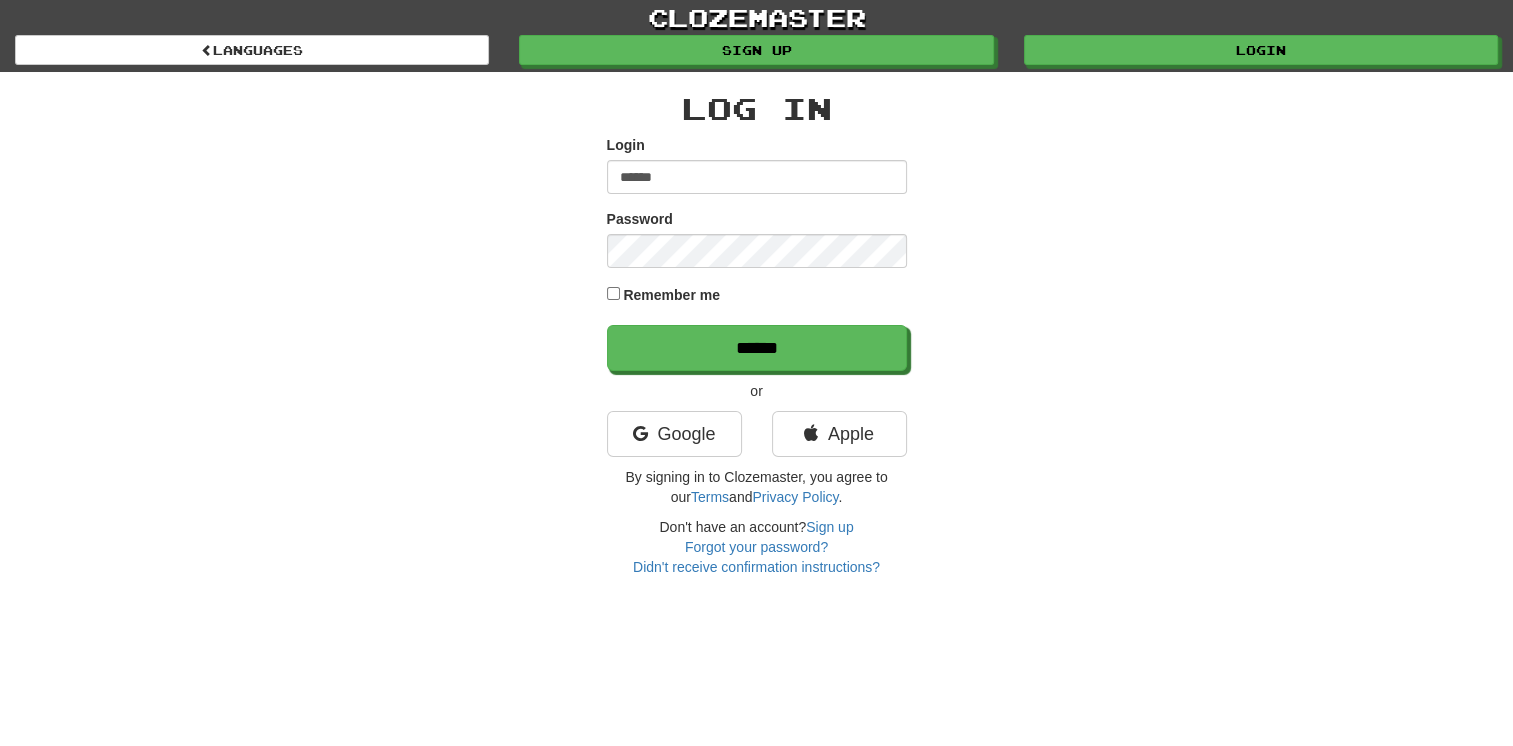 type on "******" 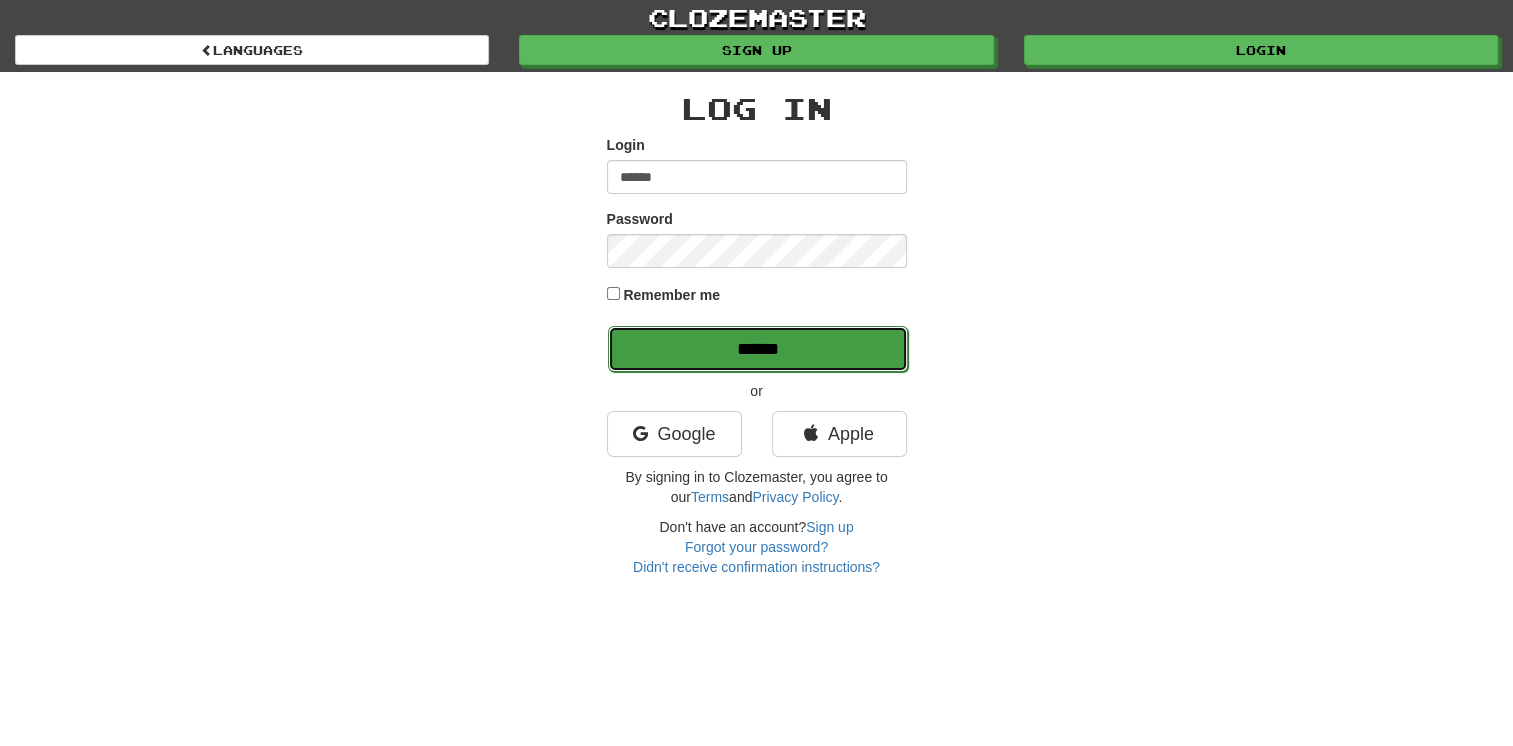 click on "******" at bounding box center (758, 349) 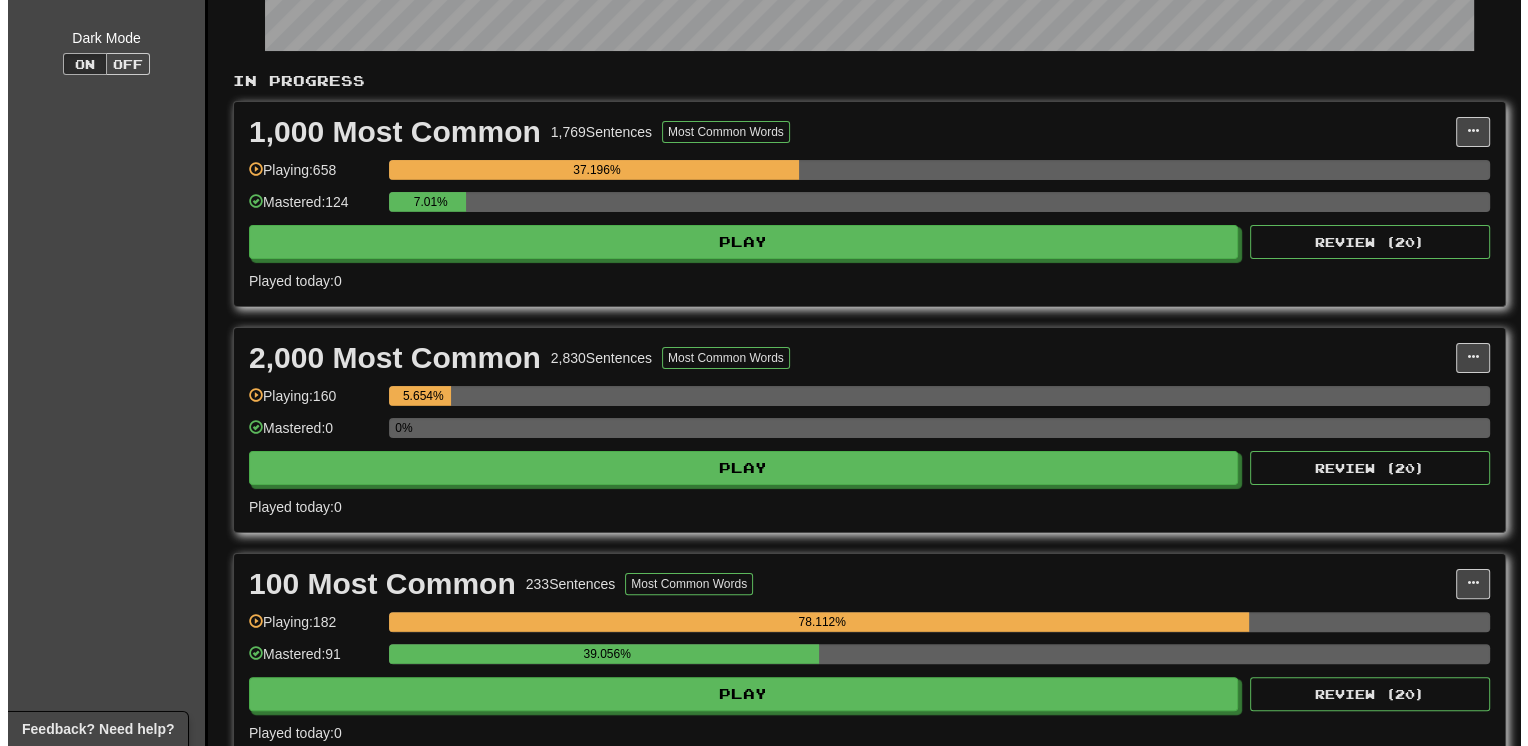 scroll, scrollTop: 400, scrollLeft: 0, axis: vertical 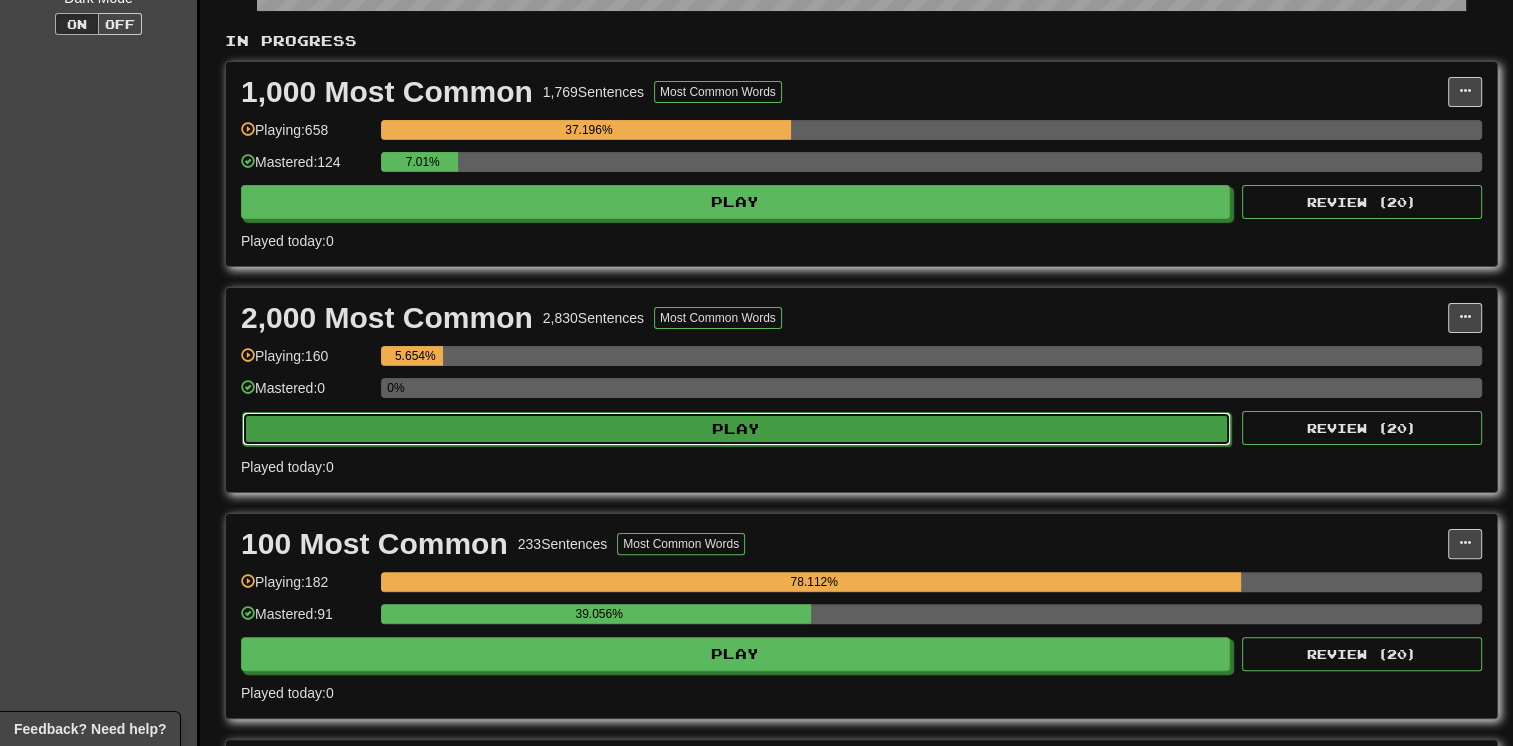 click on "Play" at bounding box center [736, 429] 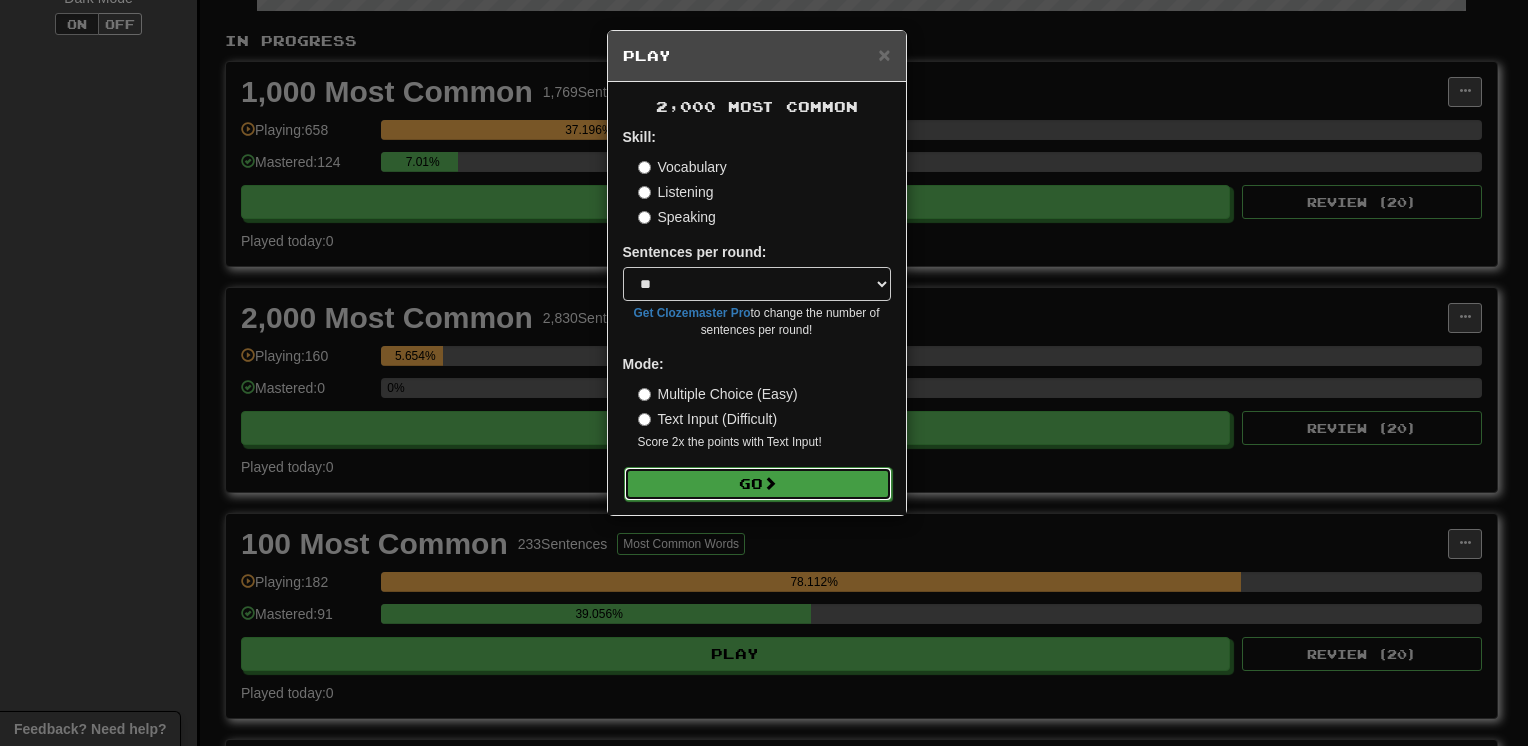 click on "Go" at bounding box center [758, 484] 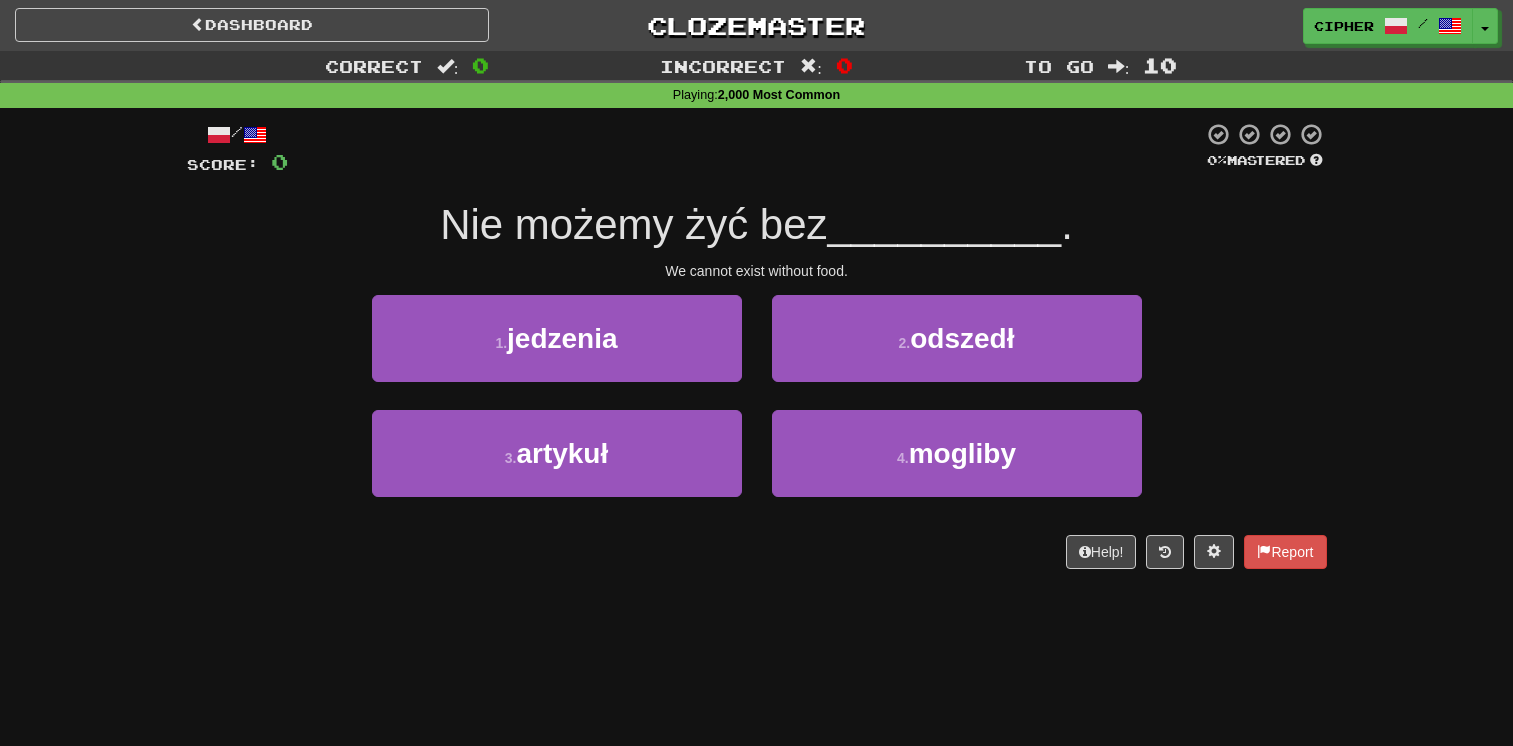 scroll, scrollTop: 0, scrollLeft: 0, axis: both 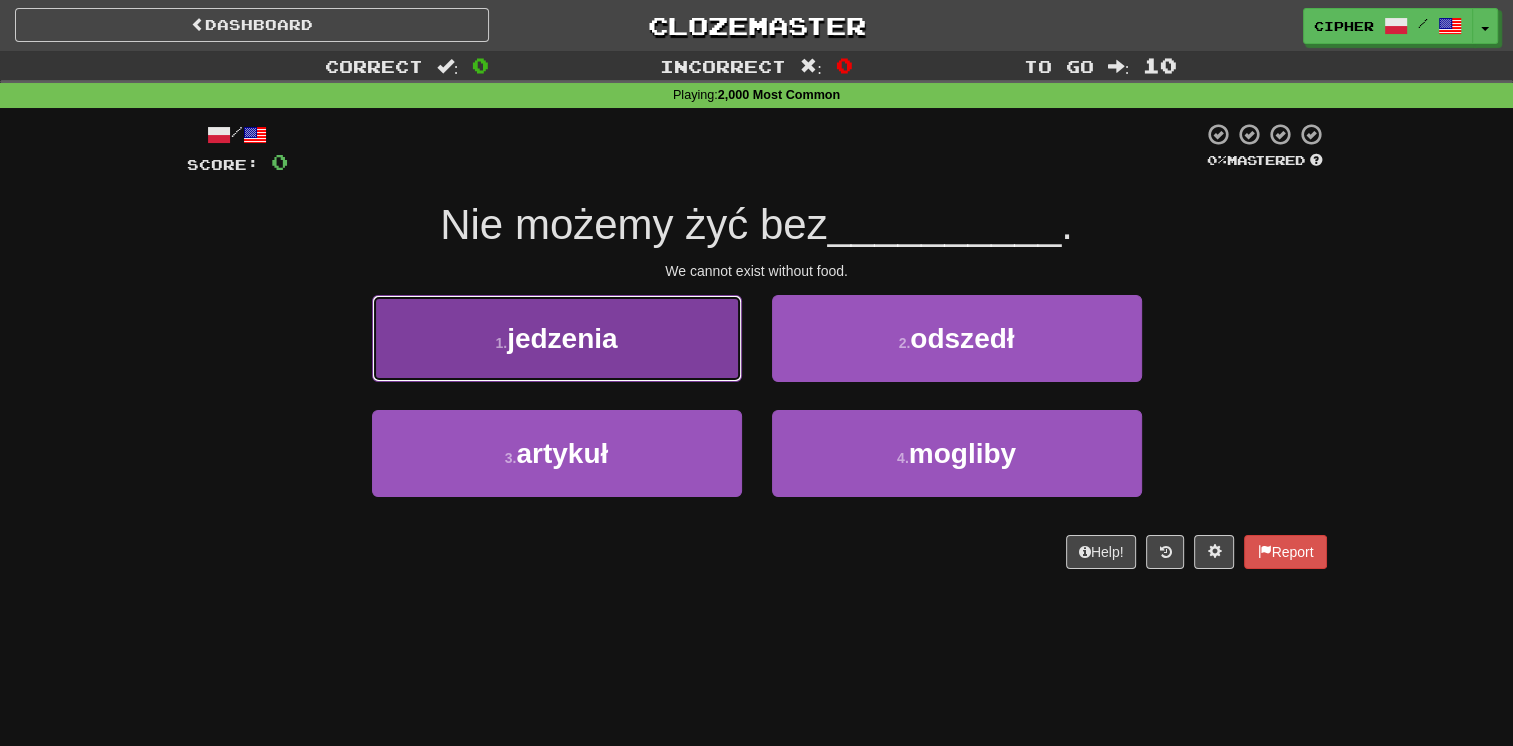 click on "1 .  jedzenia" at bounding box center (557, 338) 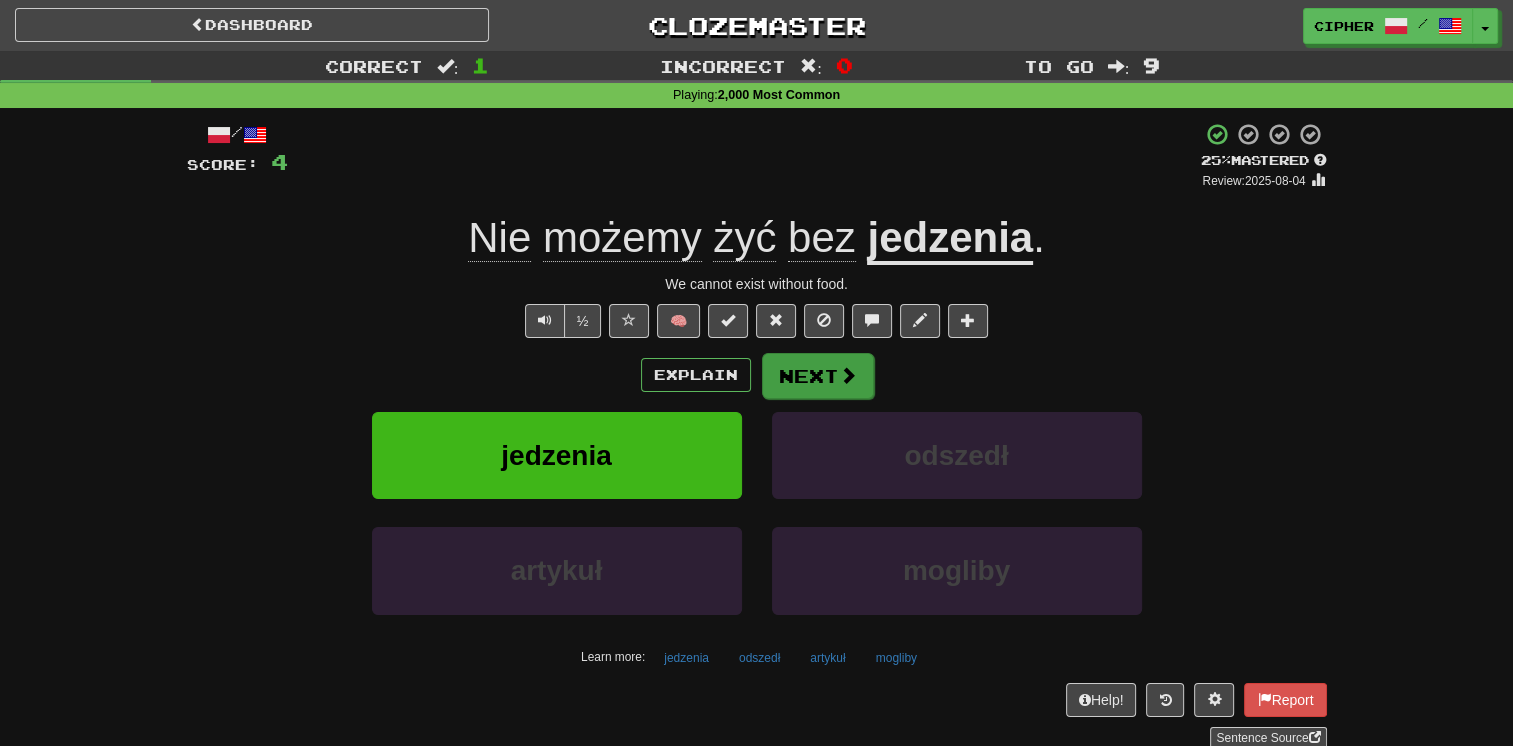 click on "Explain Next jedzenia odszedł artykuł mogliby Learn more: jedzenia odszedł artykuł mogliby" at bounding box center (757, 512) 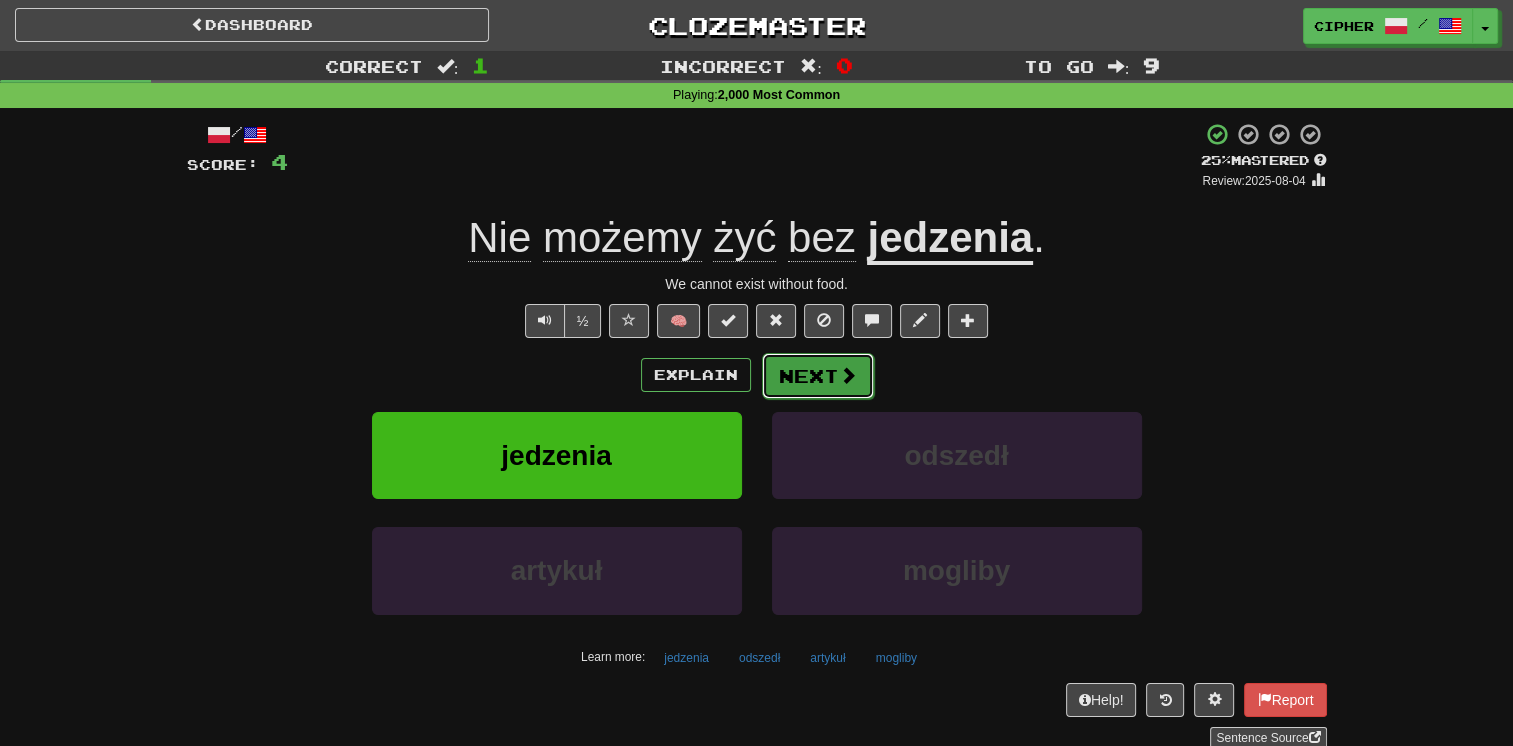 click at bounding box center (848, 375) 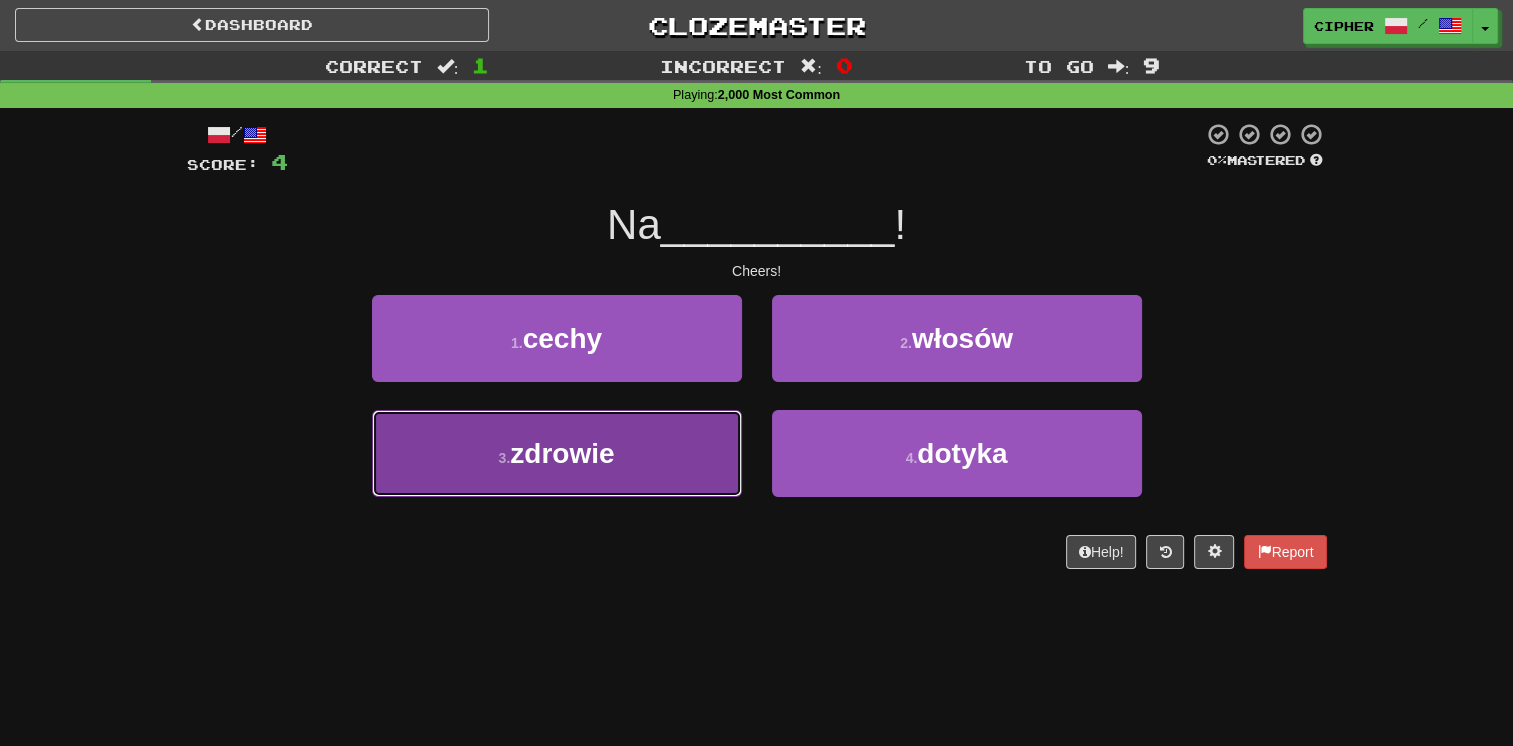 click on "3 .  zdrowie" at bounding box center (557, 453) 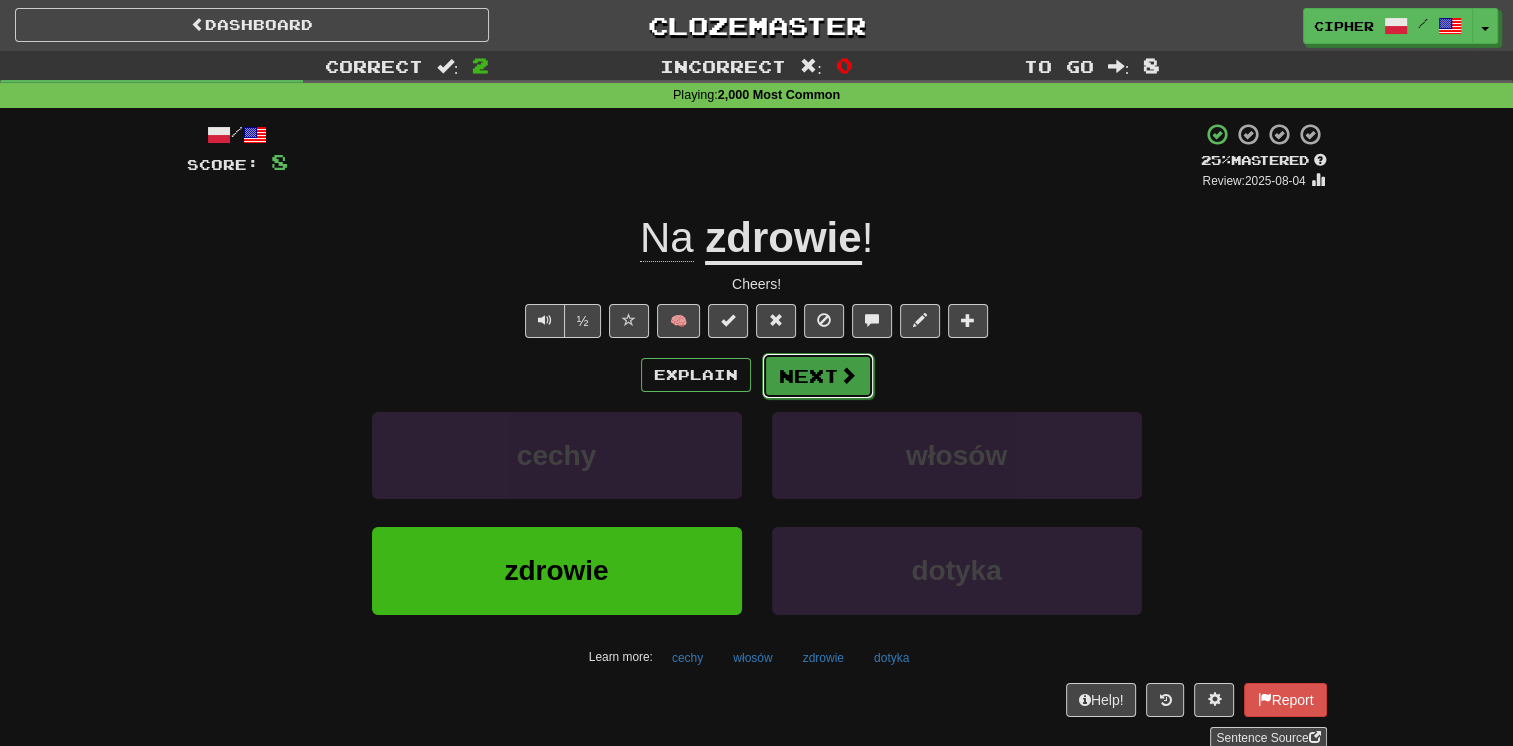 click on "Next" at bounding box center (818, 376) 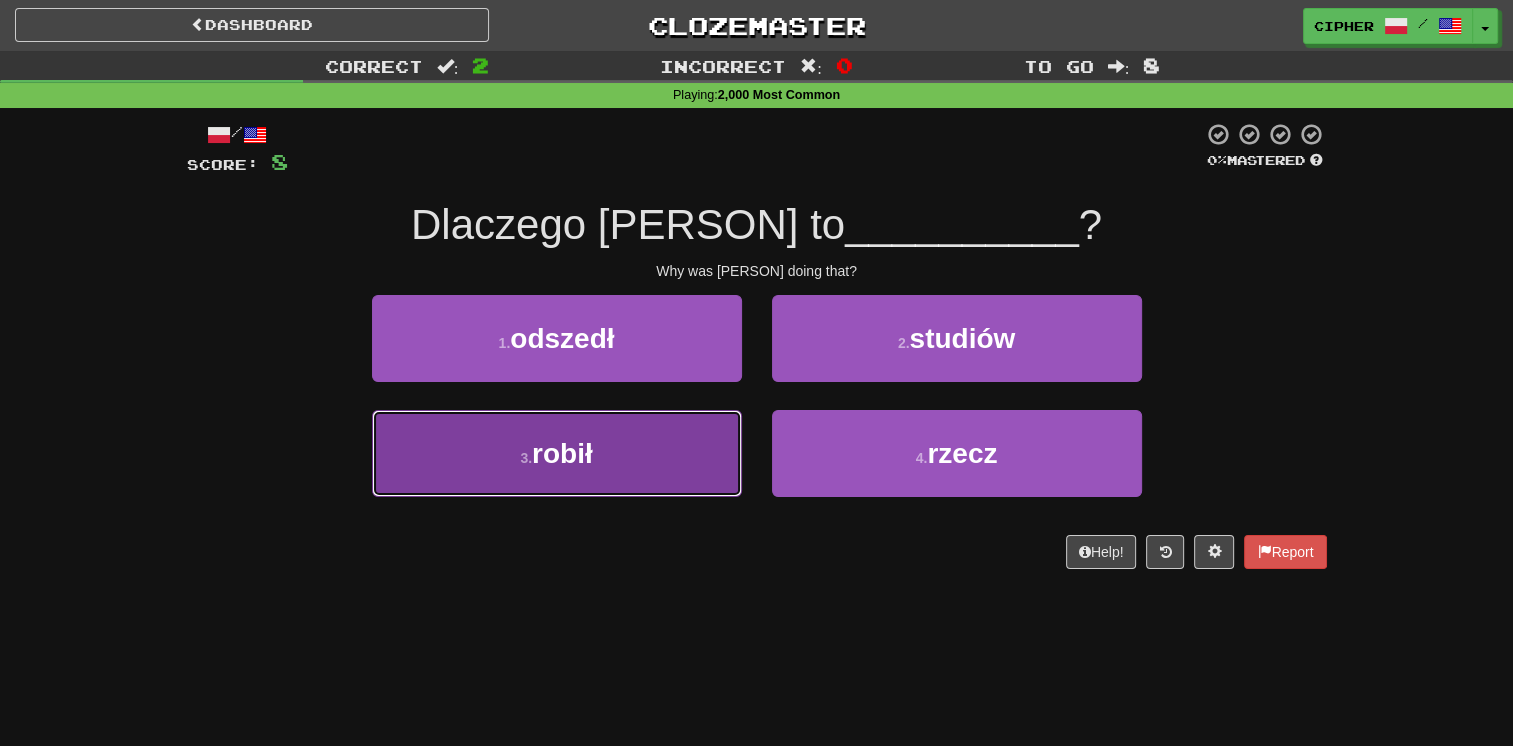 click on "3 .  robił" at bounding box center [557, 453] 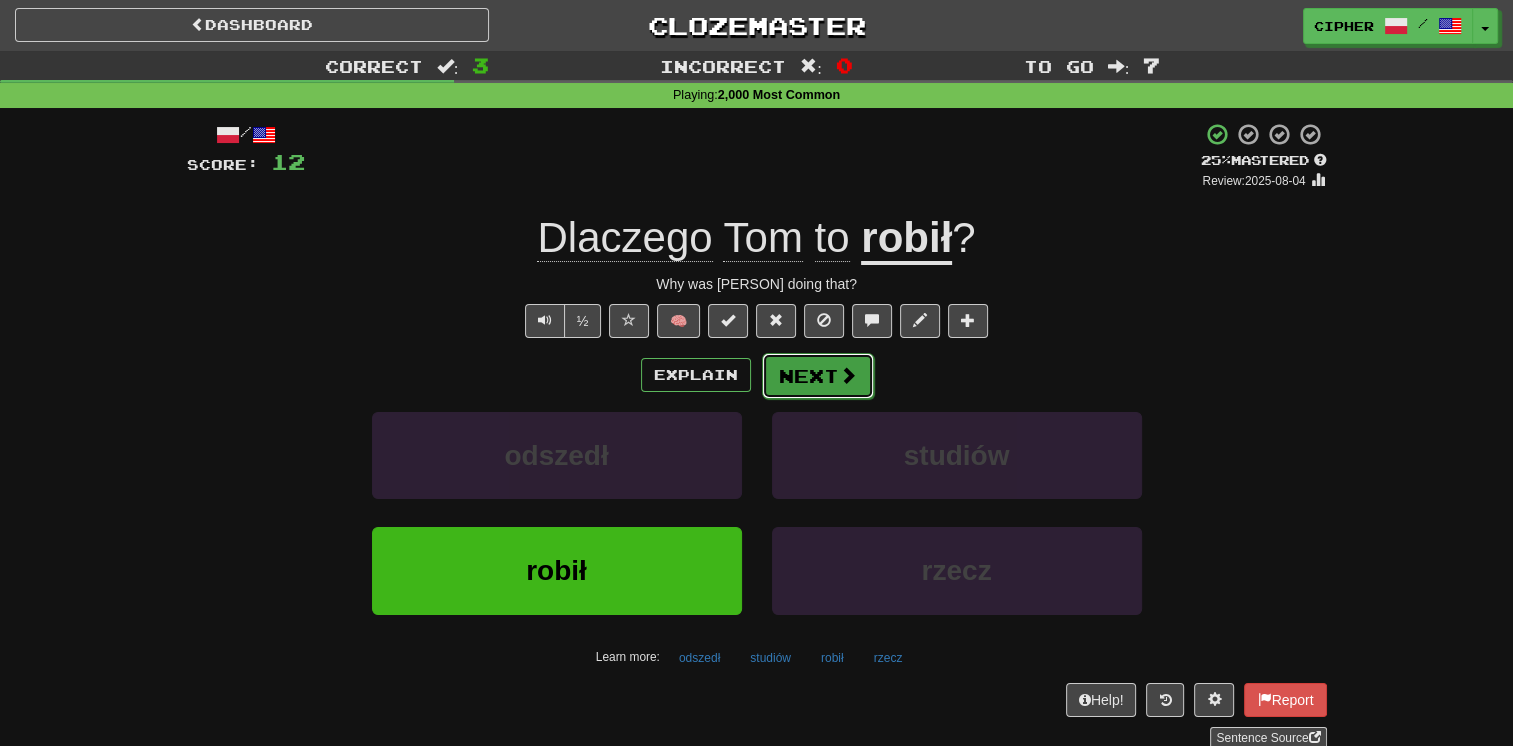 click on "Next" at bounding box center (818, 376) 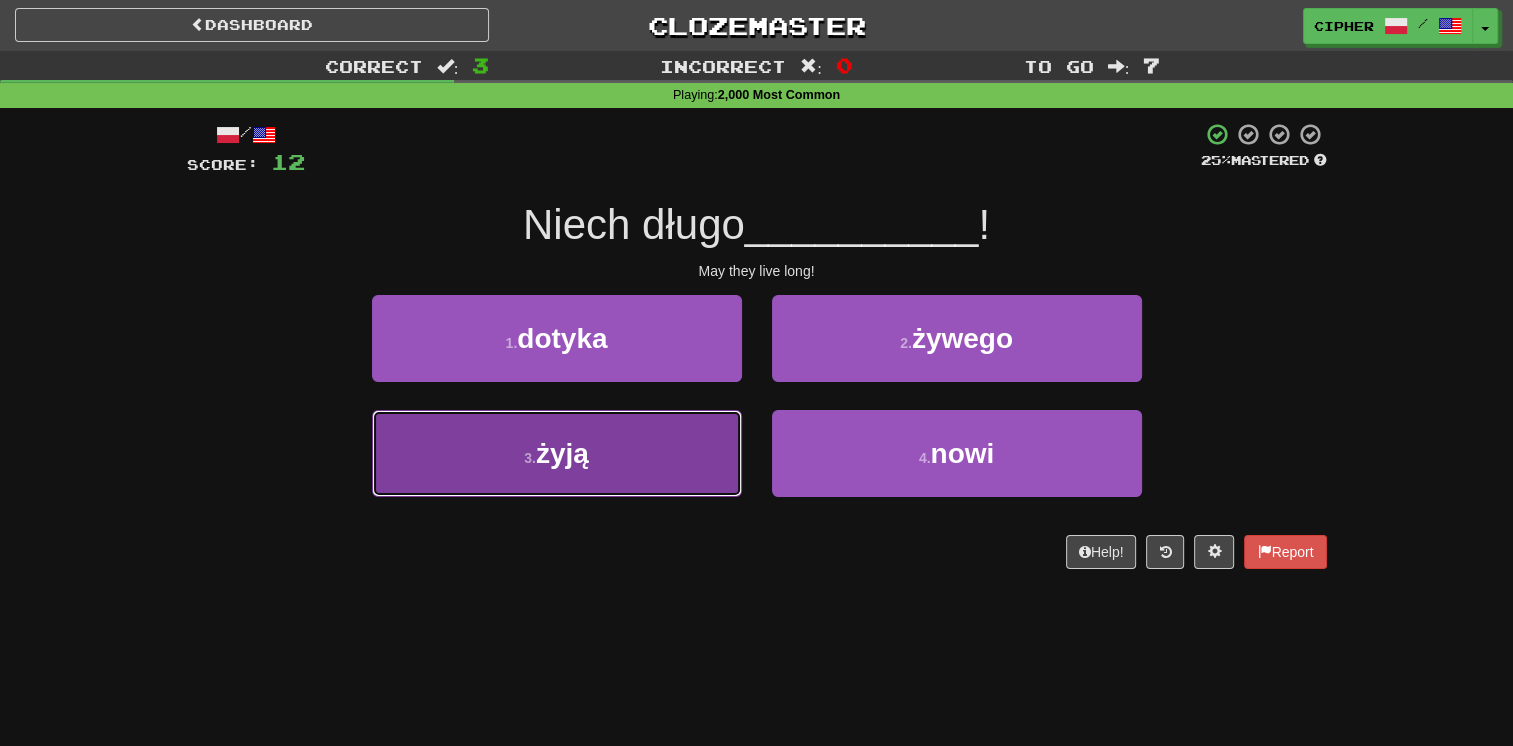 click on "3 .  żyją" at bounding box center [557, 453] 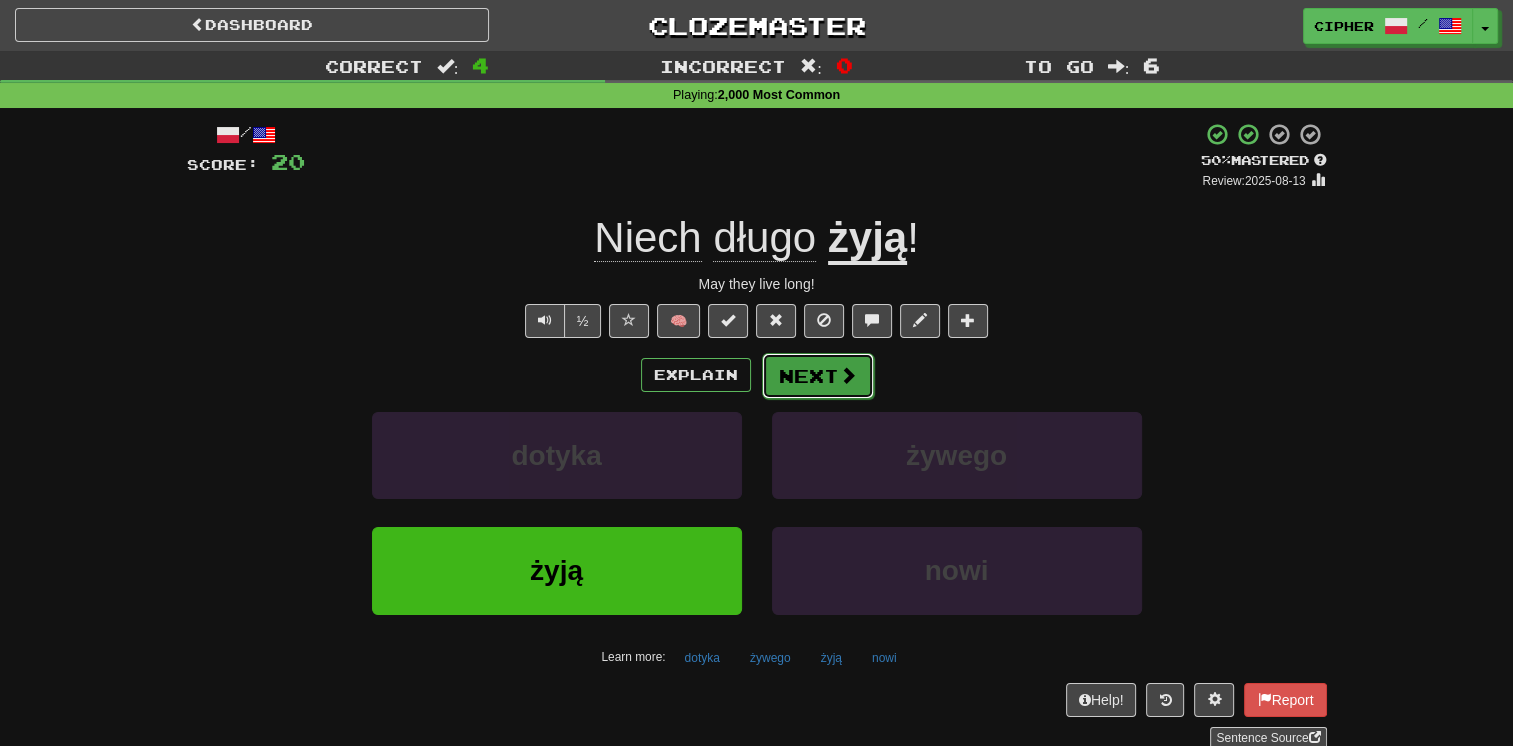 click at bounding box center [848, 375] 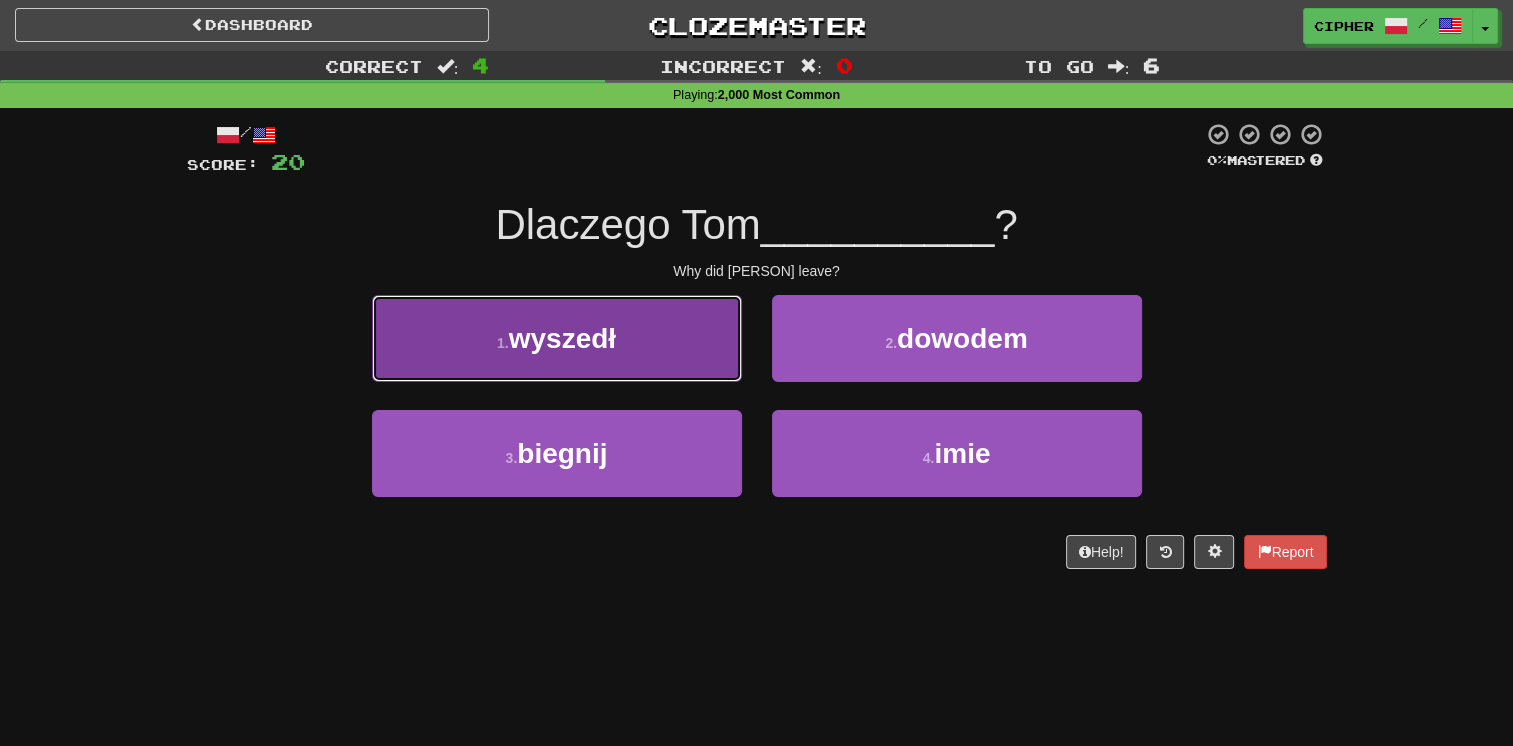 click on "1 .  wyszedł" at bounding box center [557, 338] 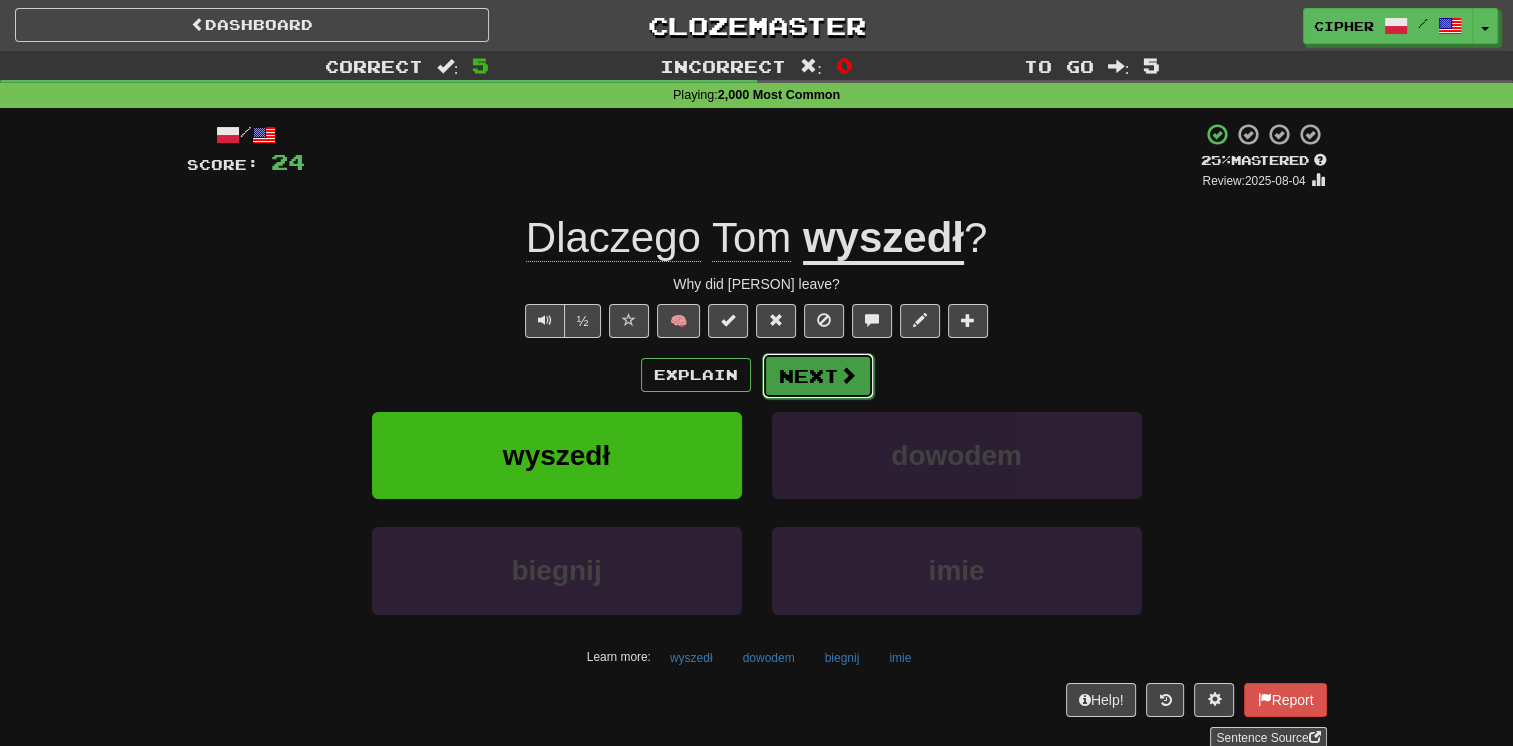 click on "Next" at bounding box center [818, 376] 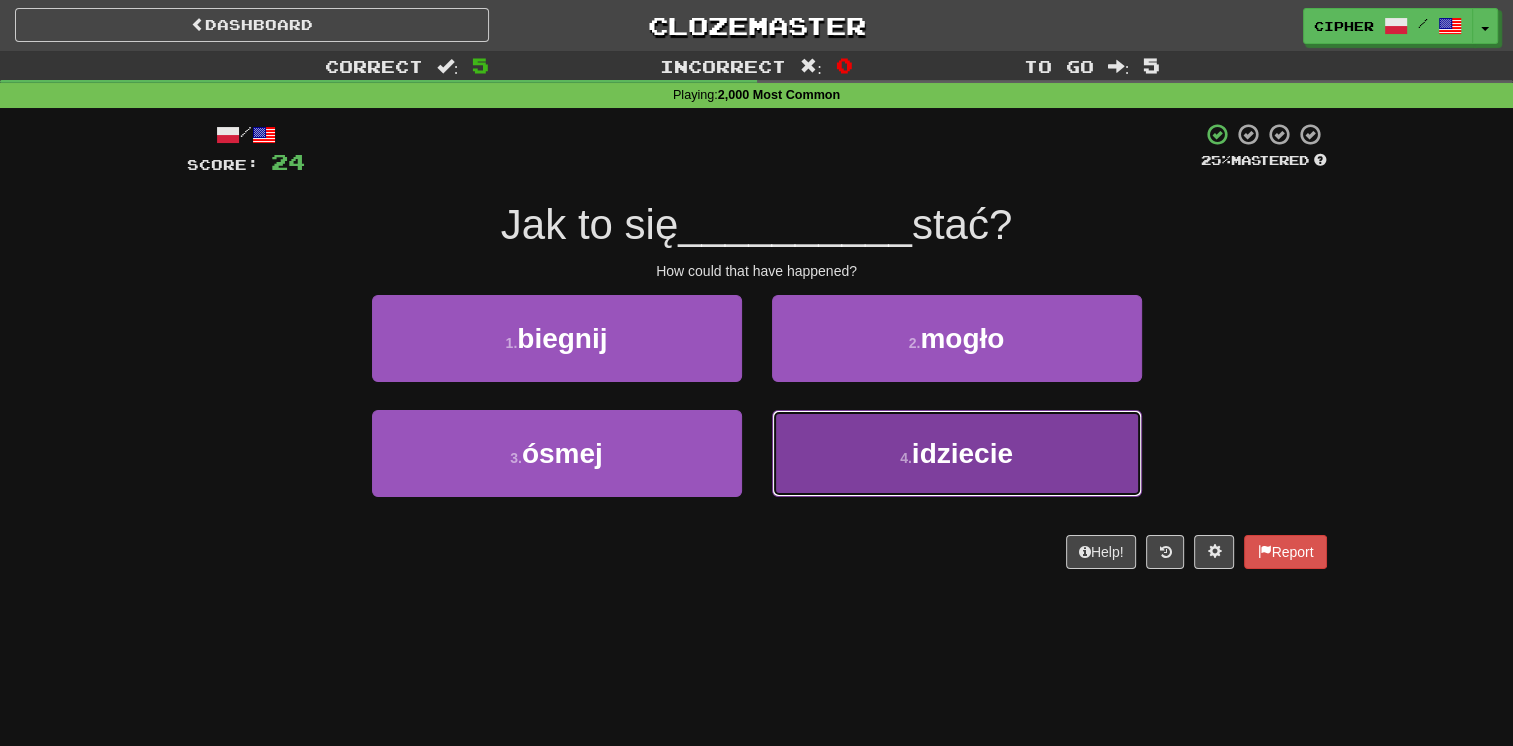 click on "4 .  idziecie" at bounding box center [957, 453] 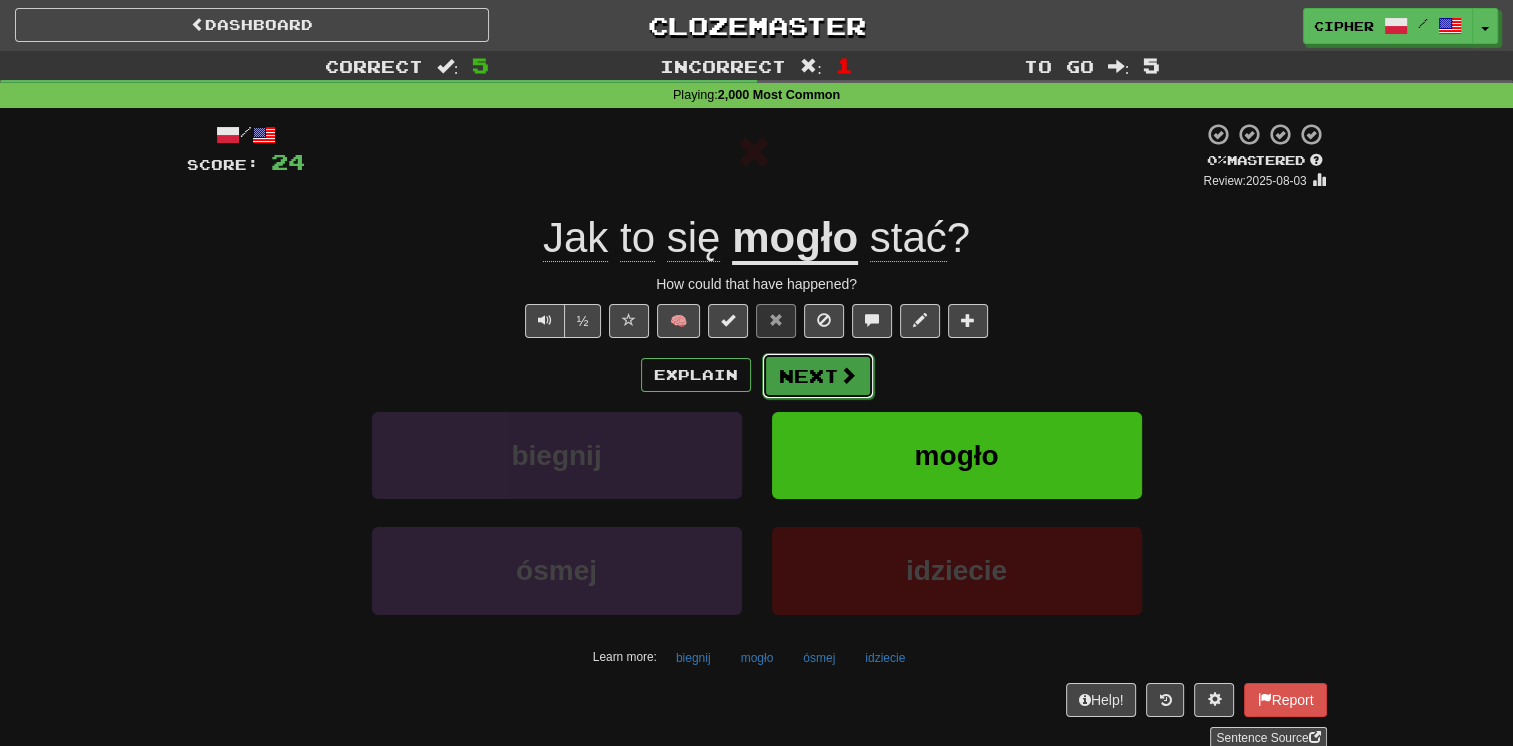 click on "Next" at bounding box center [818, 376] 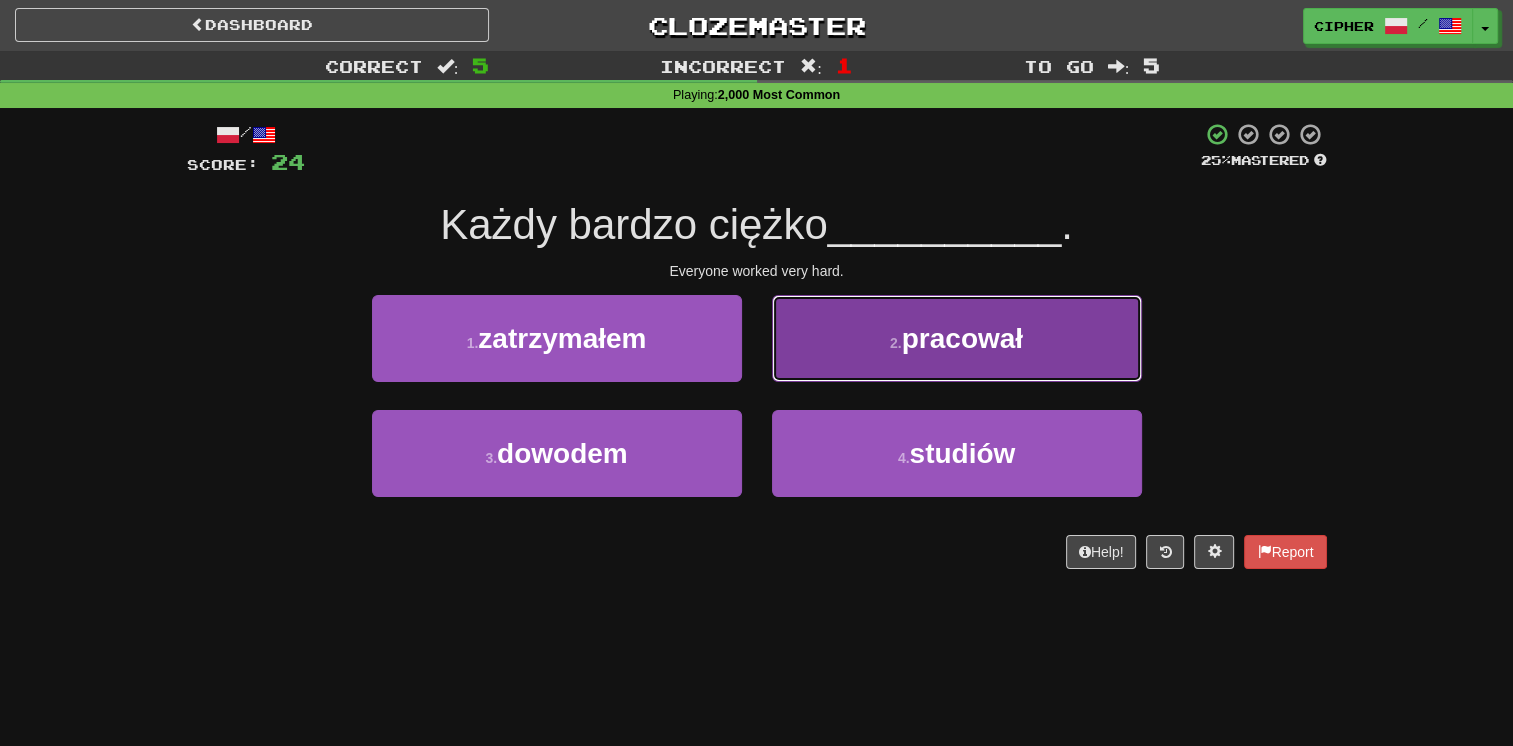 click on "2 .  pracował" at bounding box center [957, 338] 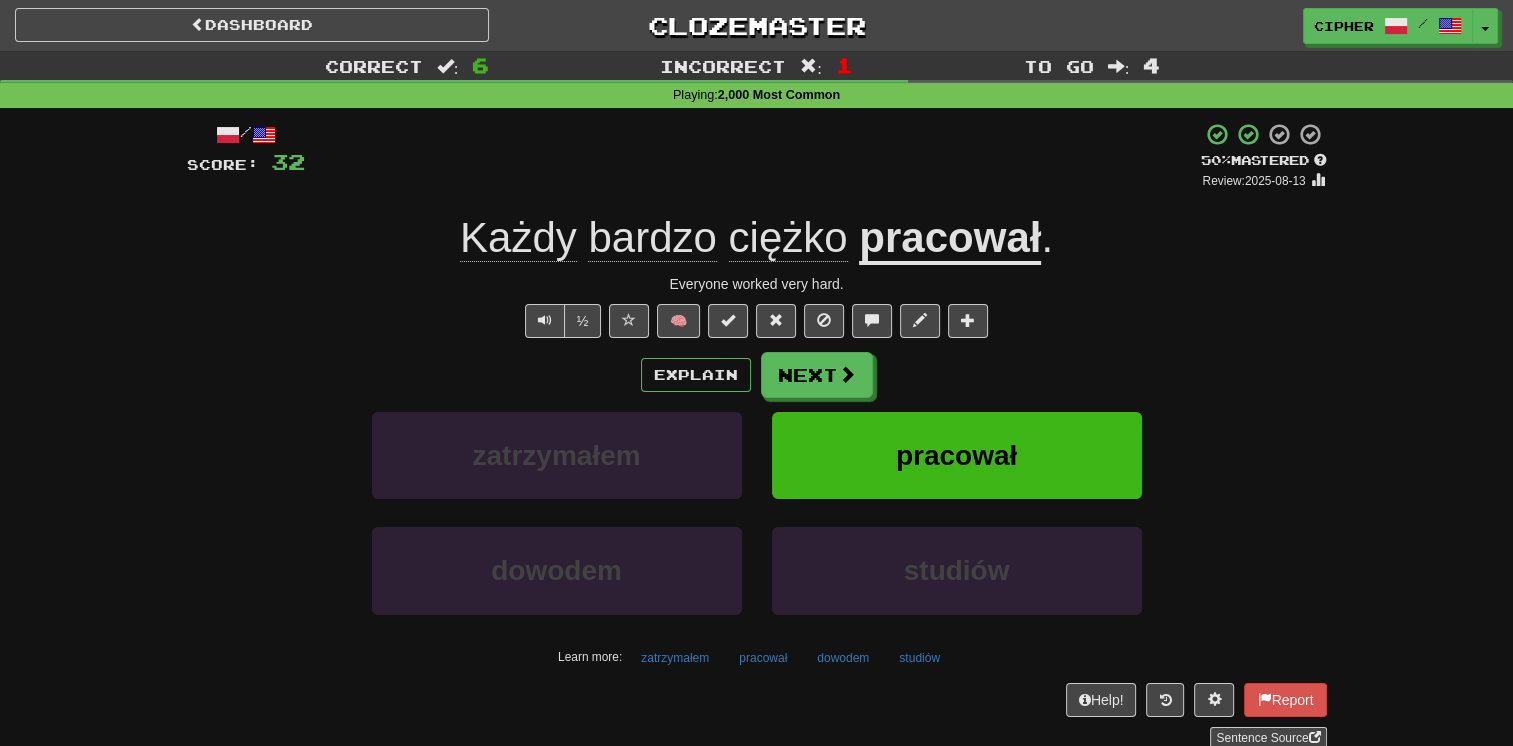 click on "/  Score:   32 + 8 50 %  Mastered Review:  2025-08-13 Każdy   bardzo   ciężko   pracował . Everyone worked very hard. ½ 🧠 Explain Next zatrzymałem pracował dowodem studiów Learn more: zatrzymałem pracował dowodem studiów  Help!  Report Sentence Source" at bounding box center (757, 435) 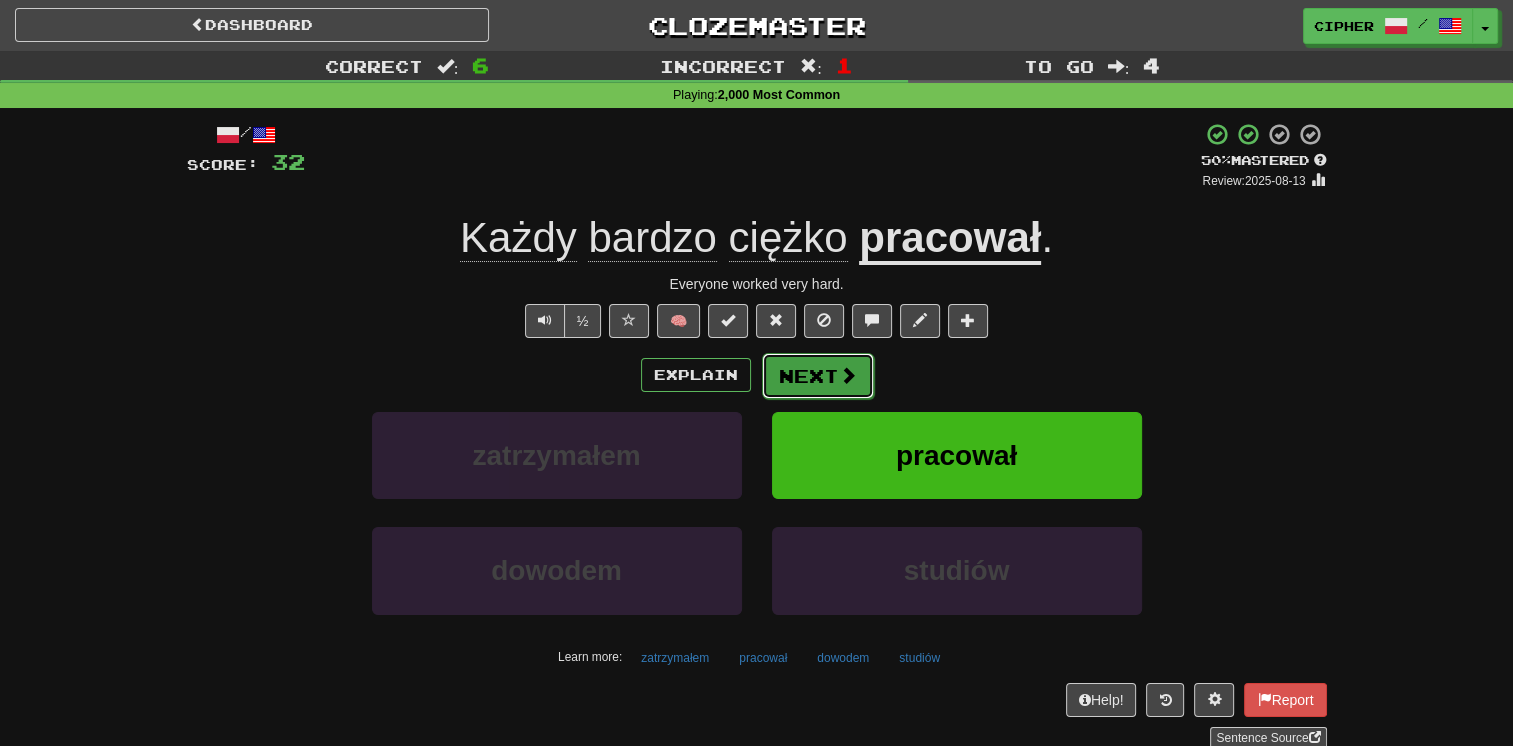click on "Next" at bounding box center (818, 376) 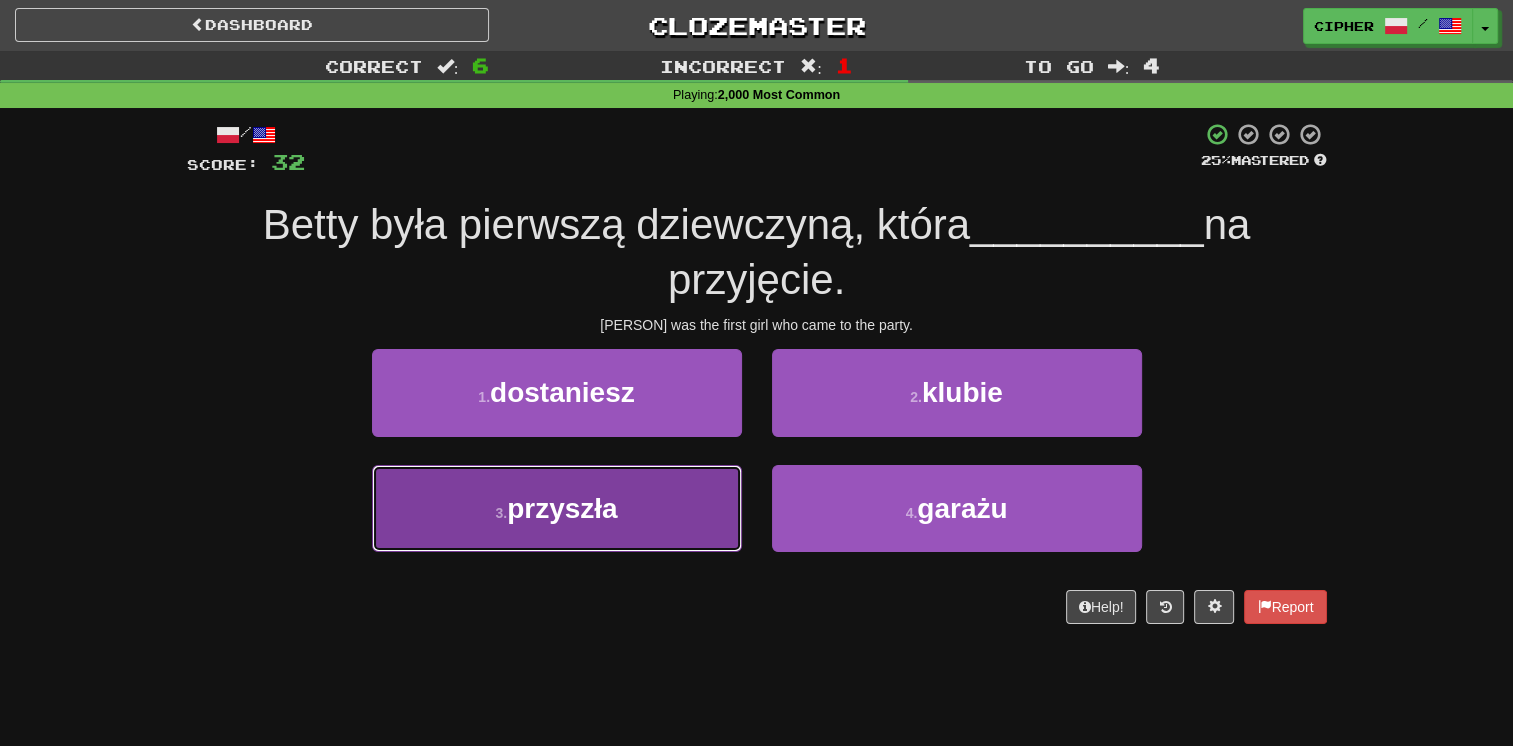 click on "3 .  przyszła" at bounding box center [557, 508] 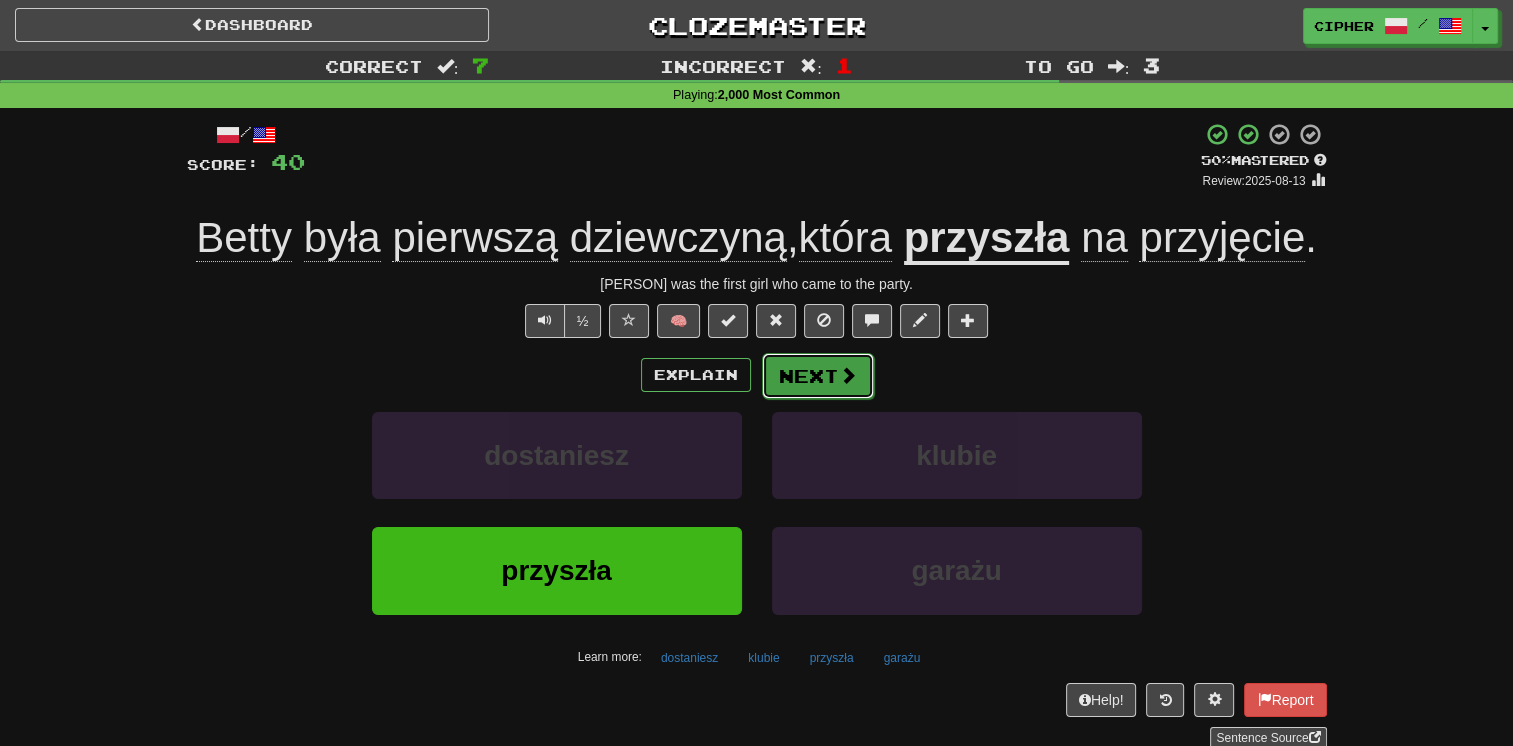 click on "Next" at bounding box center [818, 376] 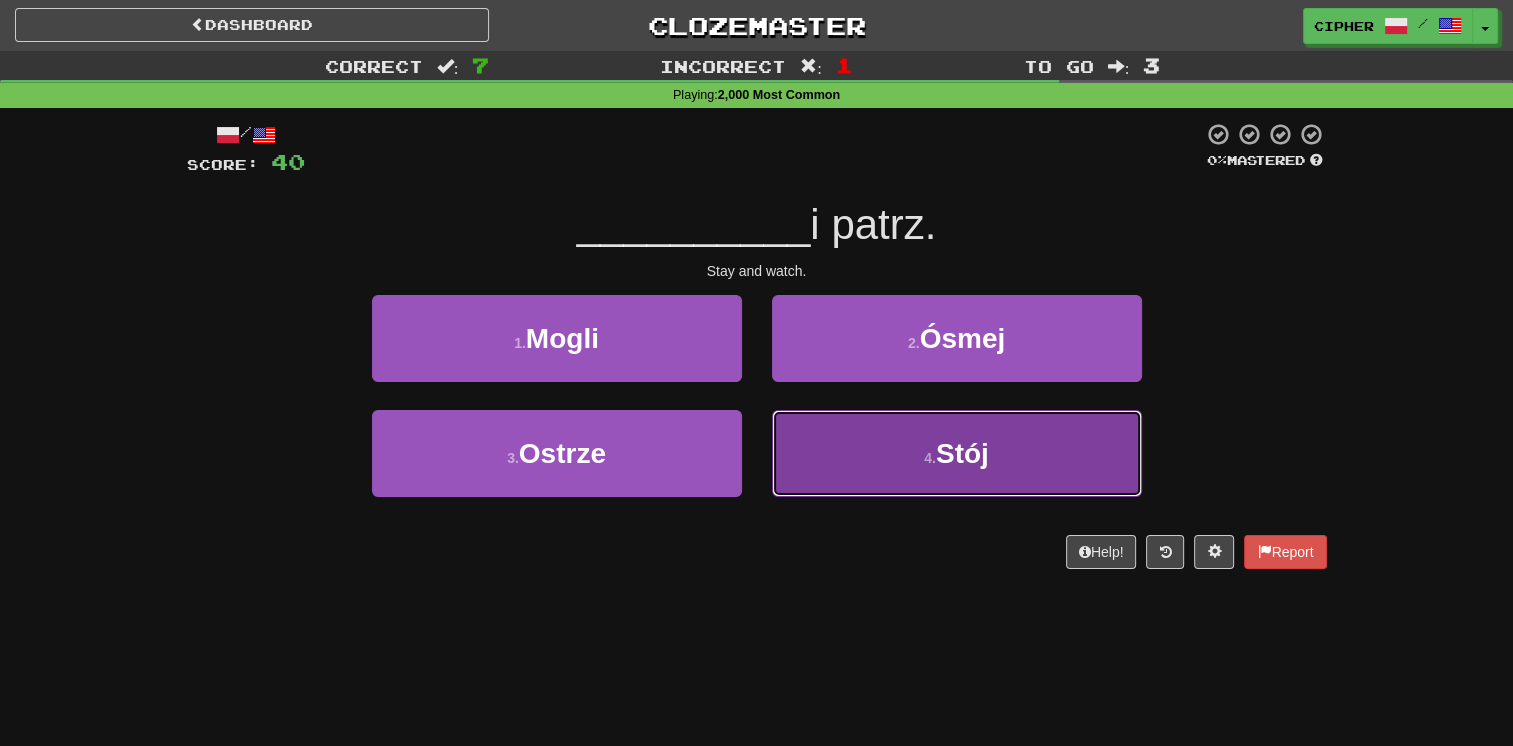 click on "4 .  Stój" at bounding box center (957, 453) 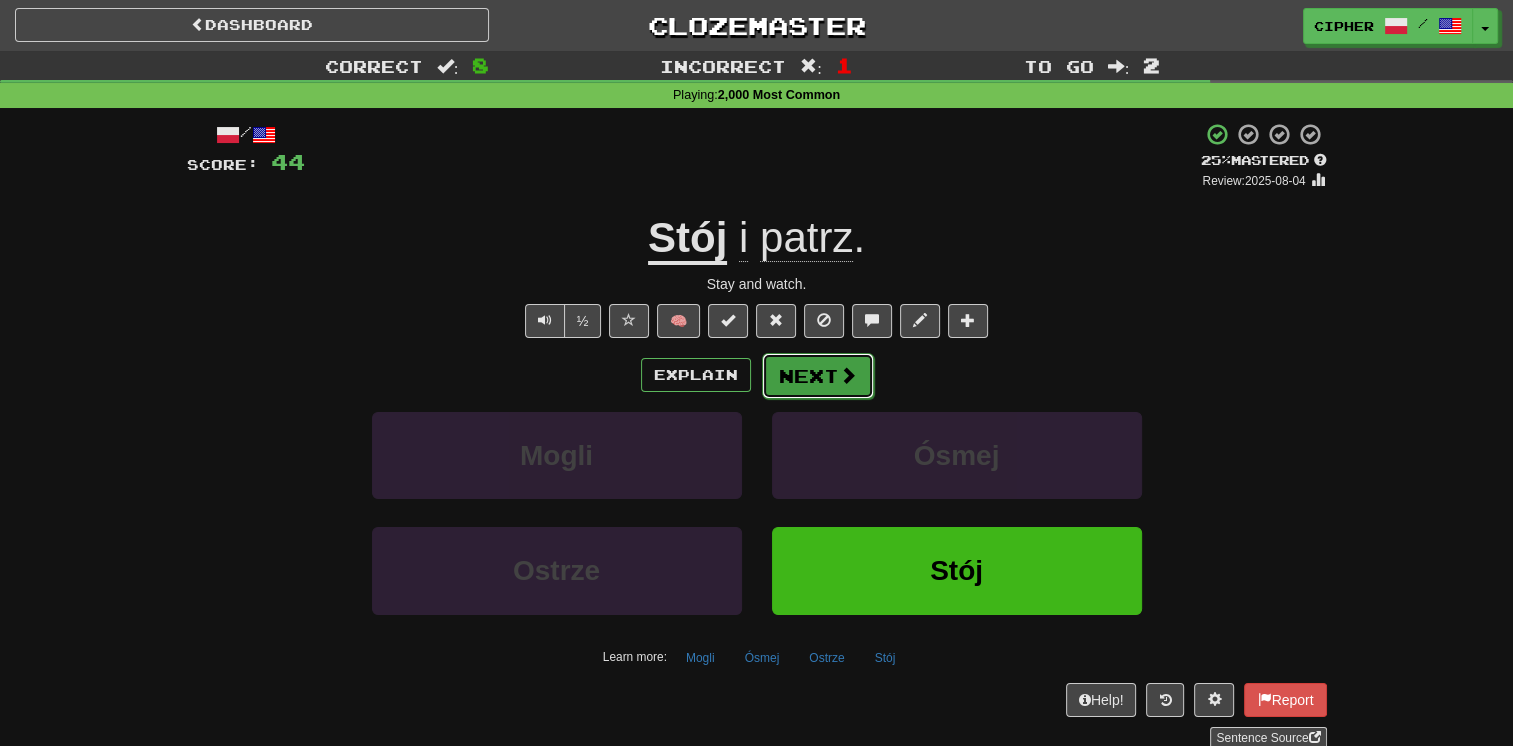 click on "Next" at bounding box center [818, 376] 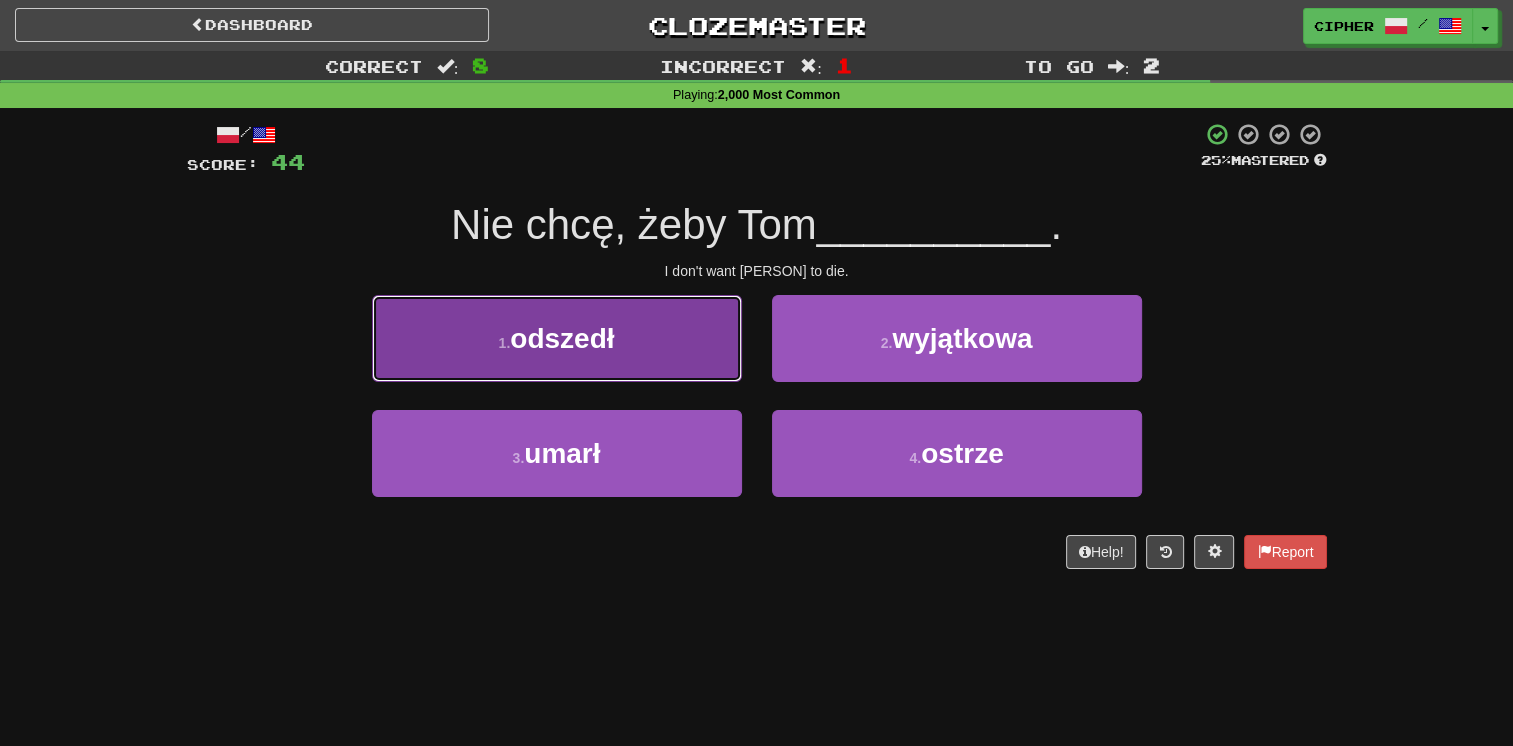 click on "1 .  odszedł" at bounding box center [557, 338] 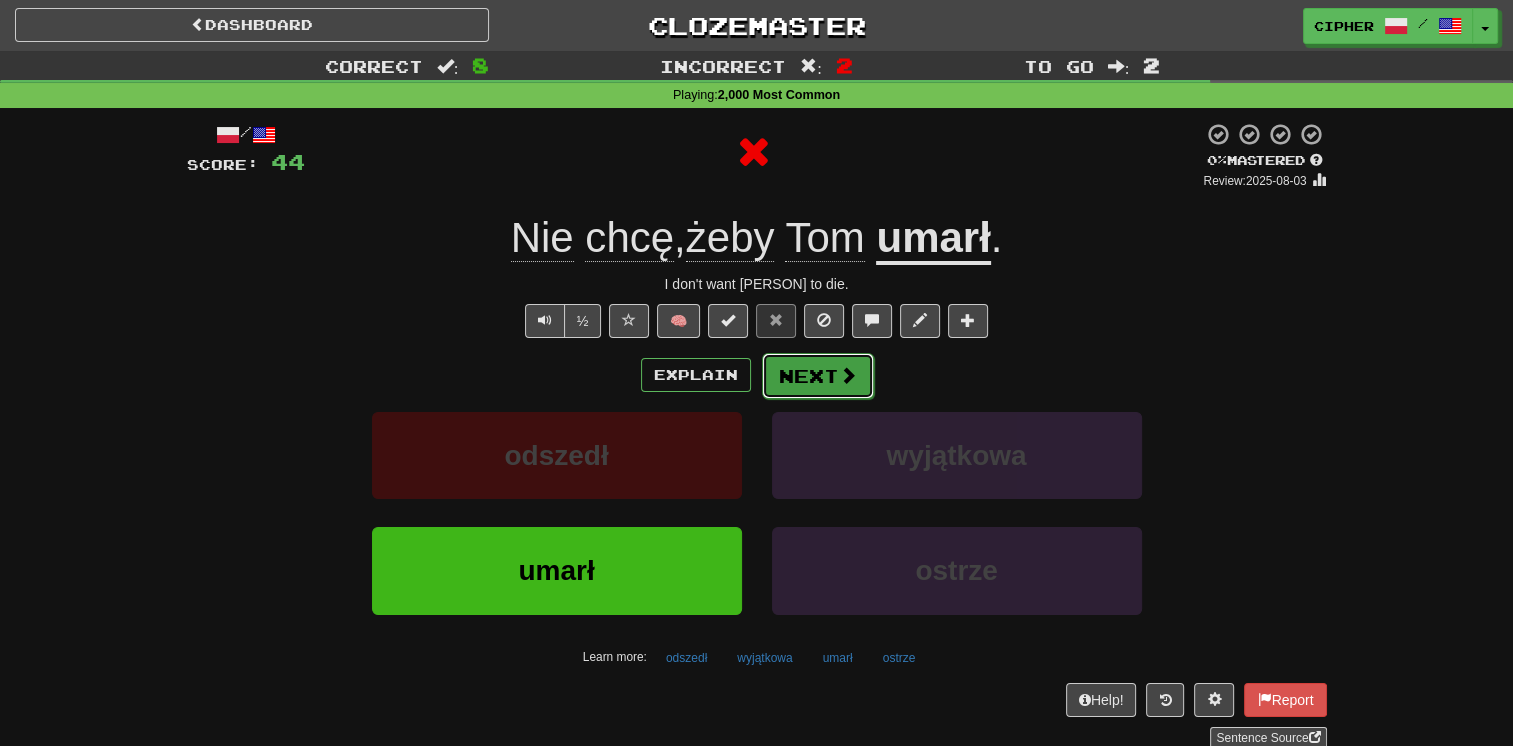 click on "Next" at bounding box center [818, 376] 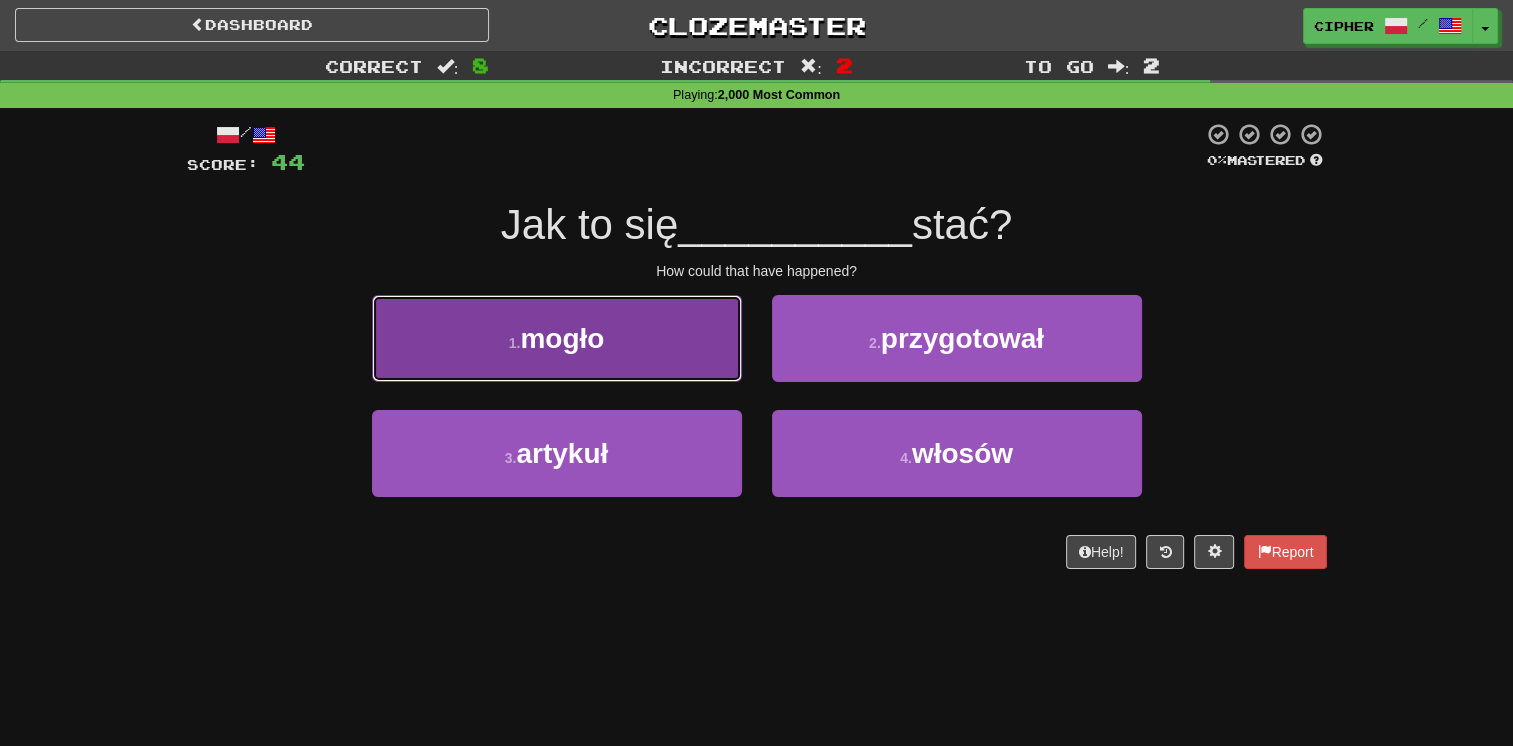 click on "1 .  mogło" at bounding box center (557, 338) 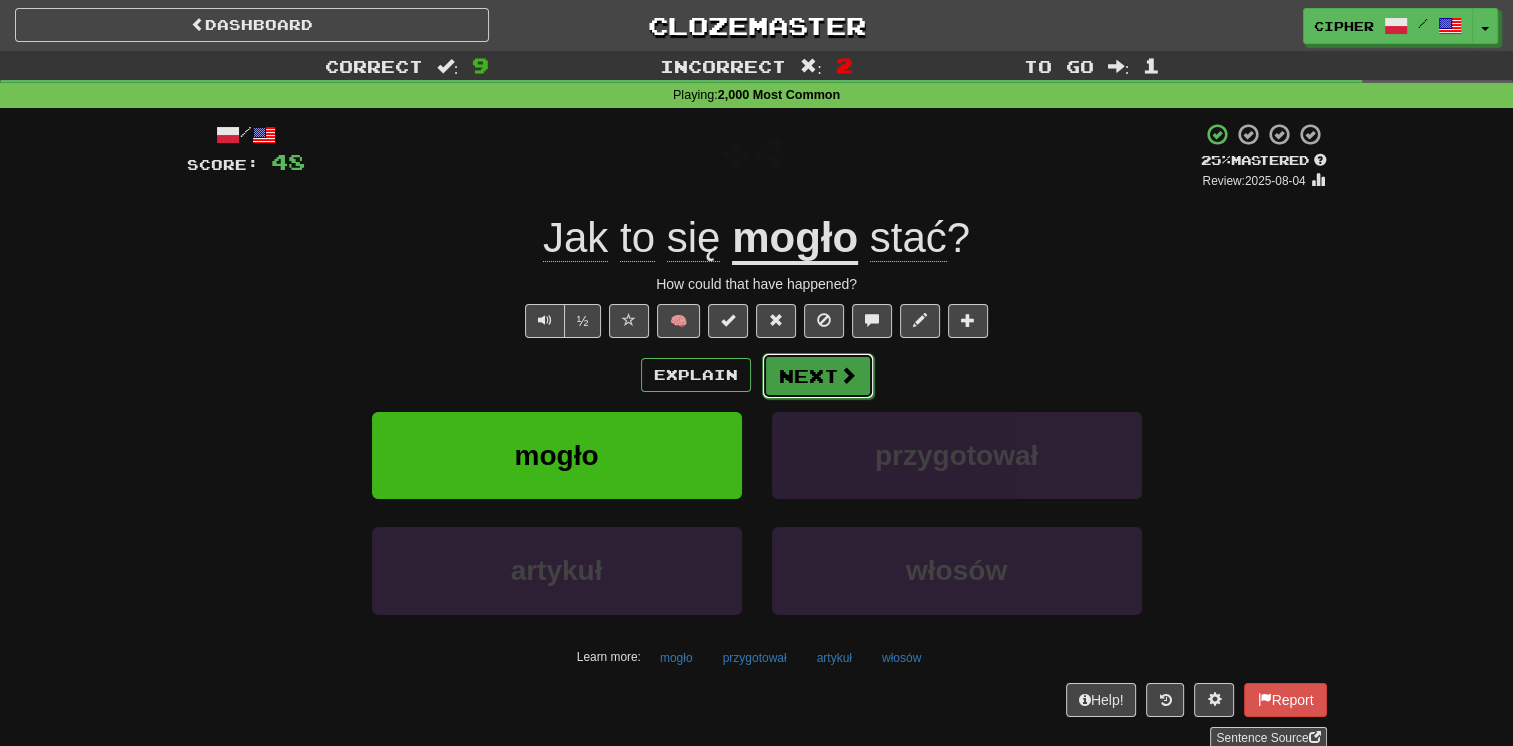 click on "Next" at bounding box center (818, 376) 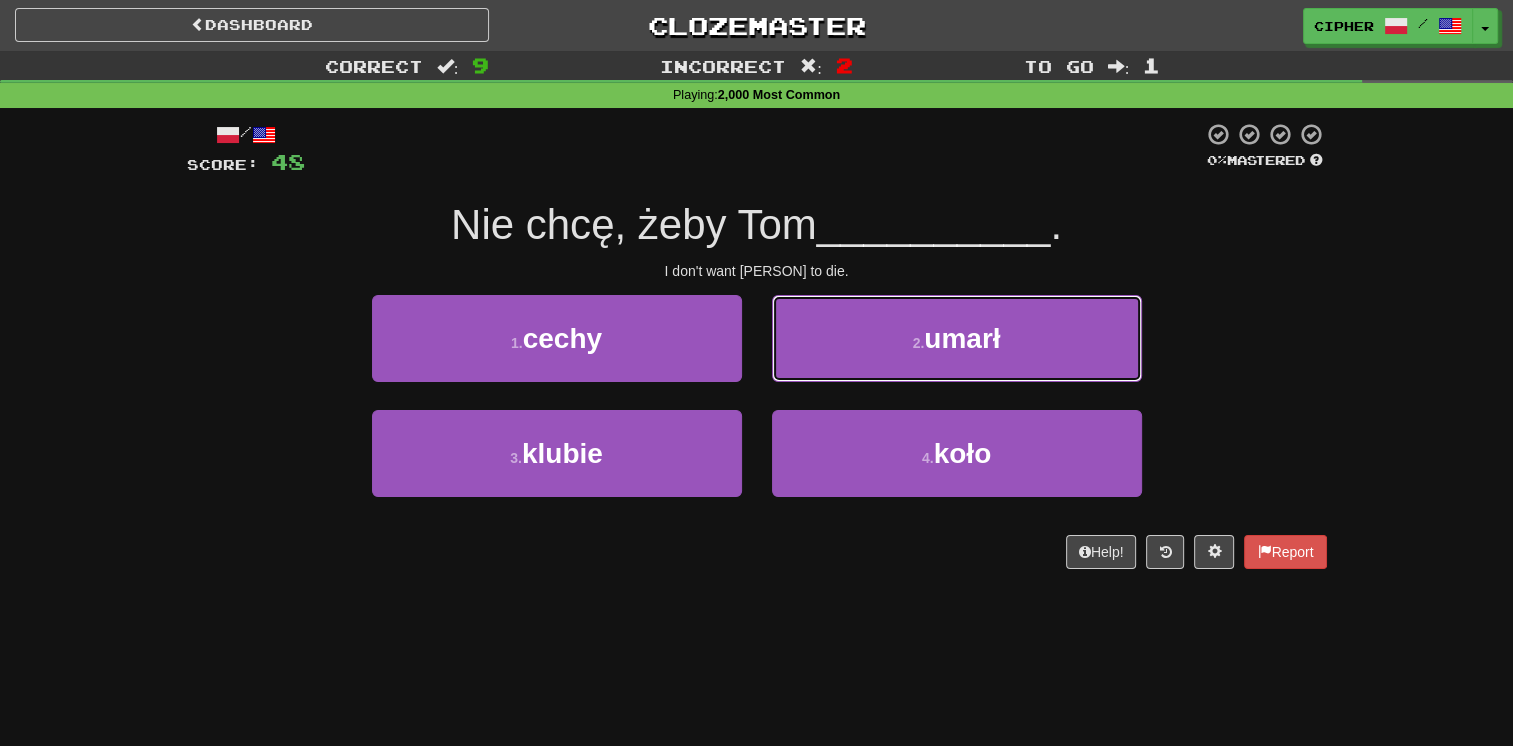 click on "2 .  umarł" at bounding box center [957, 338] 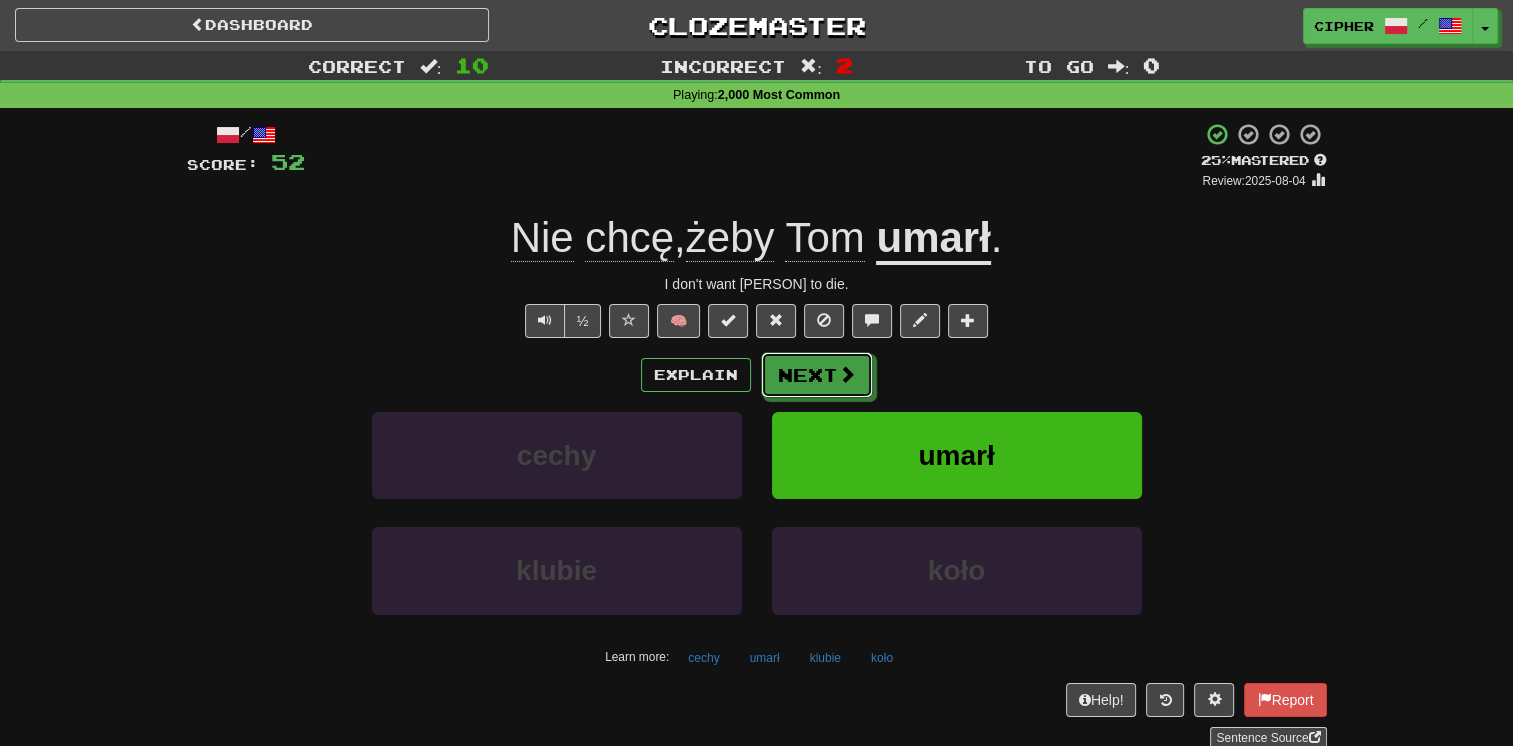 click on "Next" at bounding box center [817, 375] 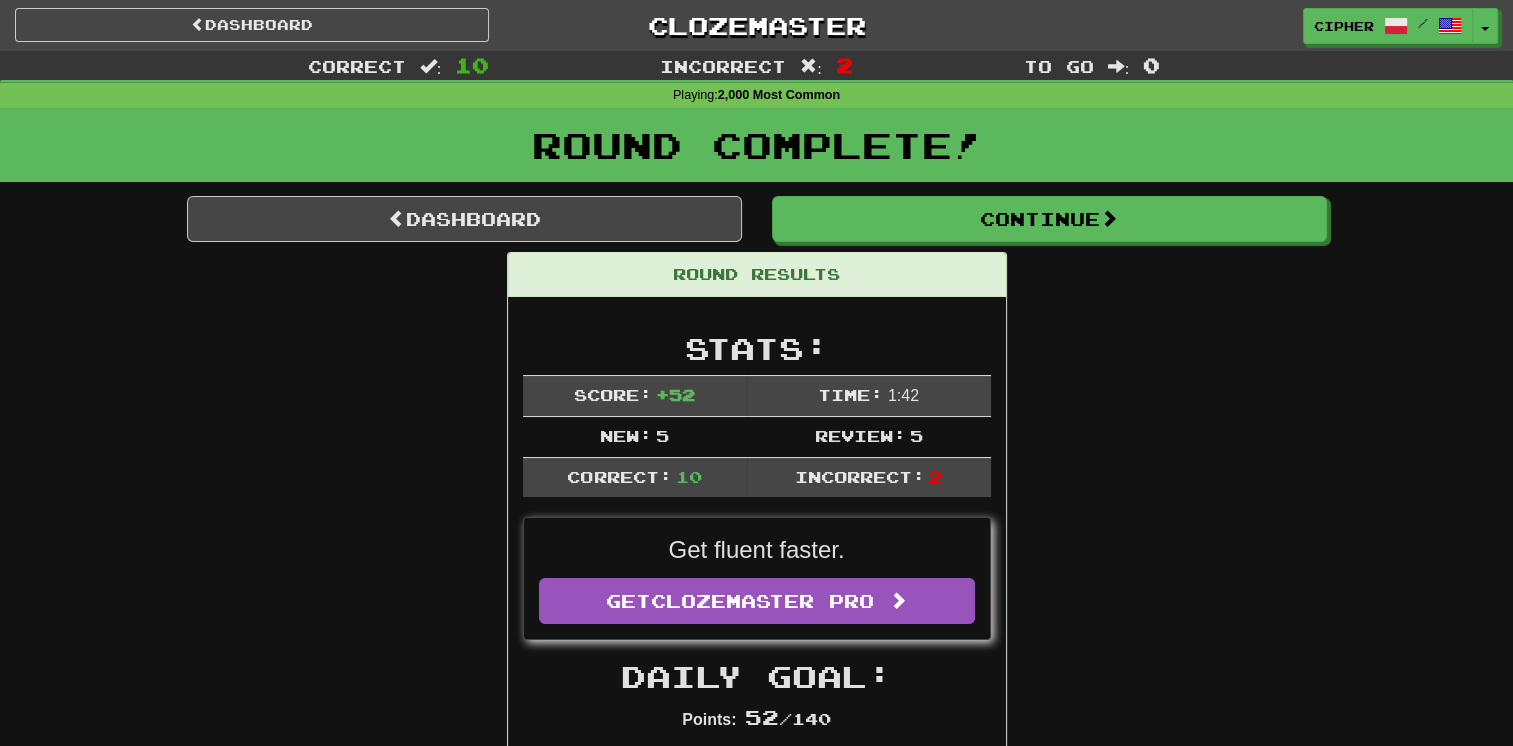 click on "Round Results Stats: Score:   + 52 Time:   1 : 42 New:   5 Review:   5 Correct:   10 Incorrect:   2 Get fluent faster. Get  Clozemaster Pro   Daily Goal: Points:   52  /  140 Time remaining: 9   Hours Progress: 2,000 Most Common Playing:  165  /  2,830 + 5 5.654% 5.83% Mastered:  0  /  2,830 0% Ready for Review:  13  /  Level:  54 821  points to level  55  - keep going! Ranked:  219 th  this week Sentences:  Report Nie możemy żyć bez  jedzenia . We cannot exist without food.  Report Na  zdrowie ! Cheers!  Report Dlaczego [PERSON] to  robił ? Why was [PERSON] doing that?  Report Niech długo  żyją ! May they live long!  Report Dlaczego [PERSON]  wyszedł ? Why did [PERSON] leave?  Report Jak to się  mogło  stać? How could that have happened?  Report Każdy bardzo ciężko  pracował . Everyone worked very hard.  Report [PERSON] była pierwszą dziewczyną, która  przyszła  na przyjęcie. [PERSON] was the first girl who came to the party.  Report Stój  i patrz. Stay and watch.  Report Nie chcę, żeby [PERSON]  umarł ." at bounding box center [757, 1246] 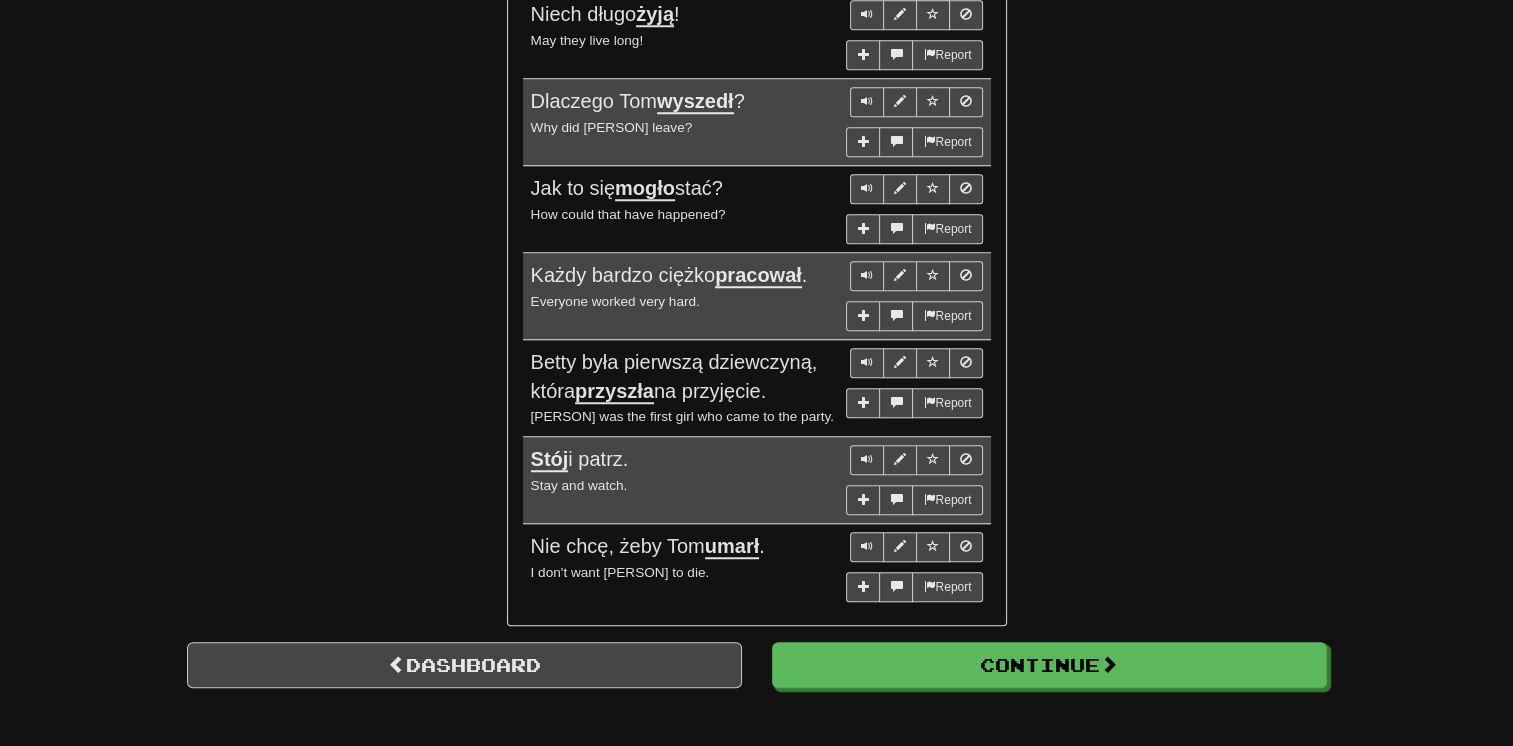 scroll, scrollTop: 1600, scrollLeft: 0, axis: vertical 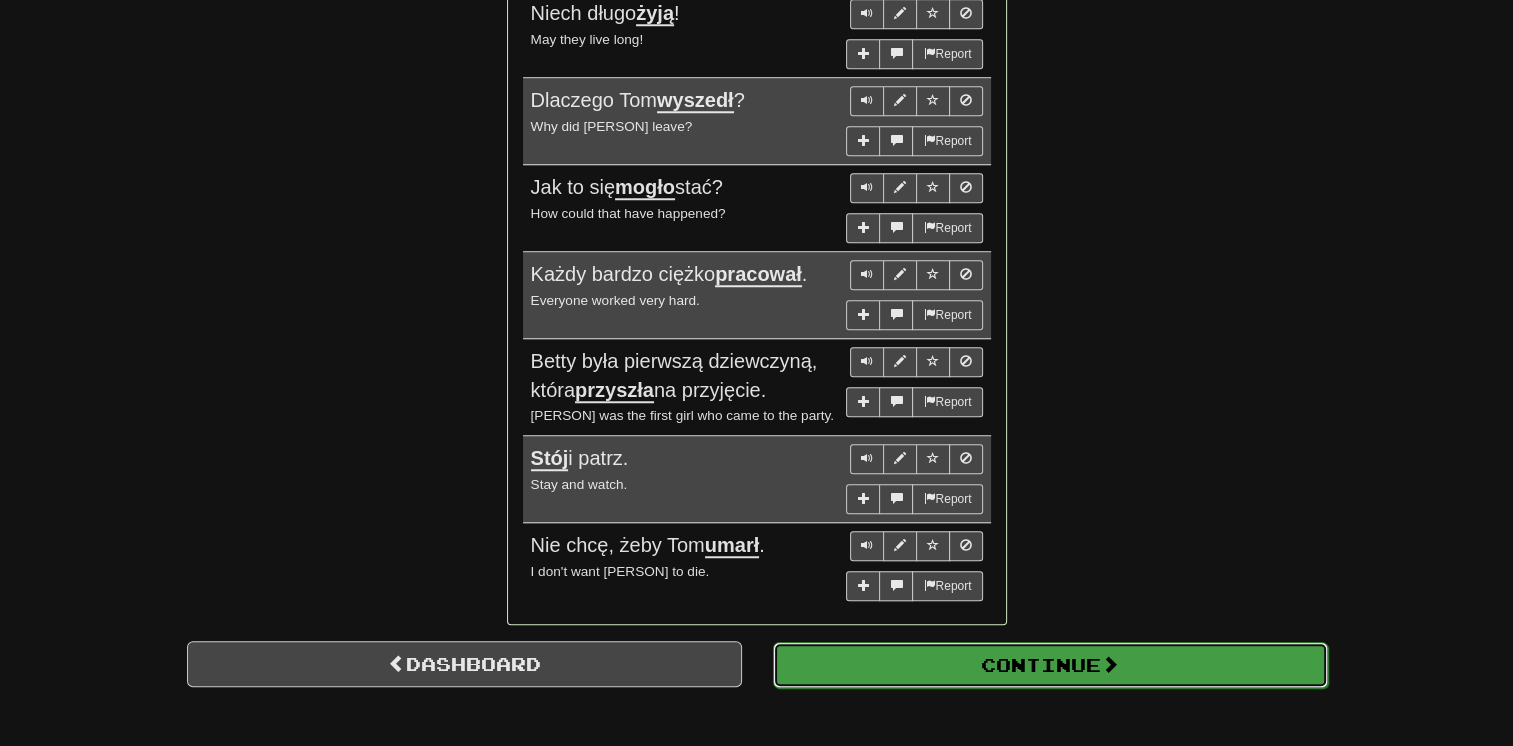 click on "Continue" at bounding box center [1050, 665] 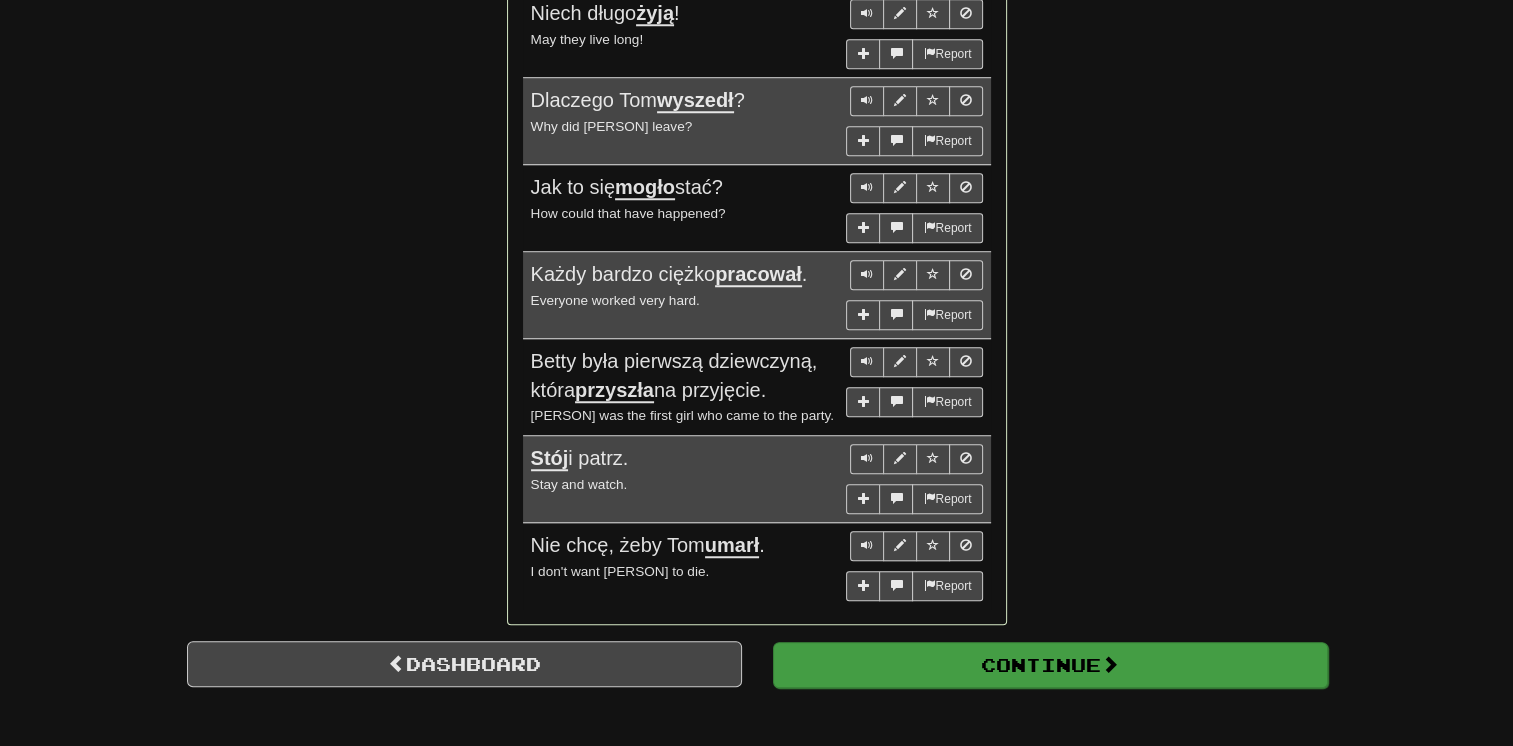scroll, scrollTop: 710, scrollLeft: 0, axis: vertical 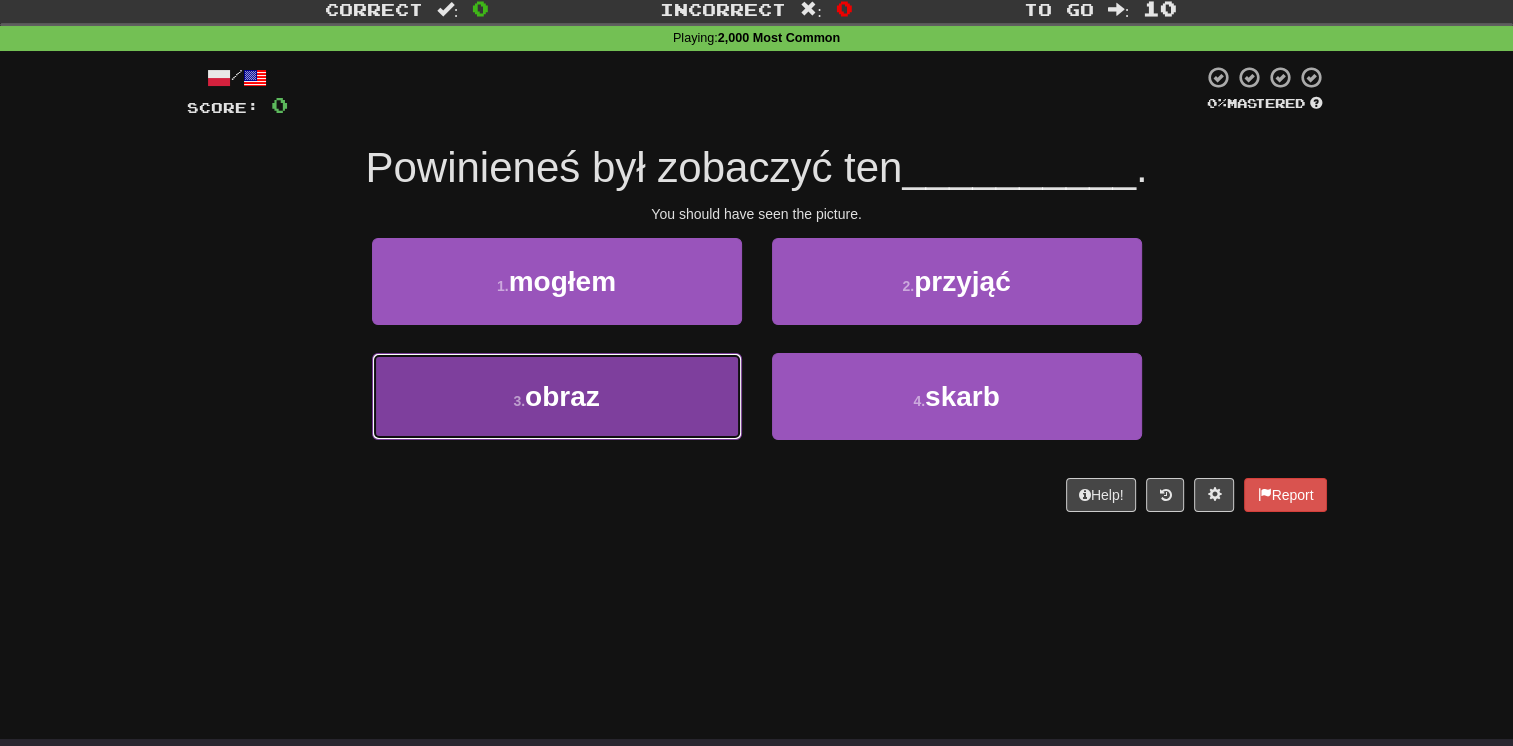 click on "3 .  obraz" at bounding box center (557, 396) 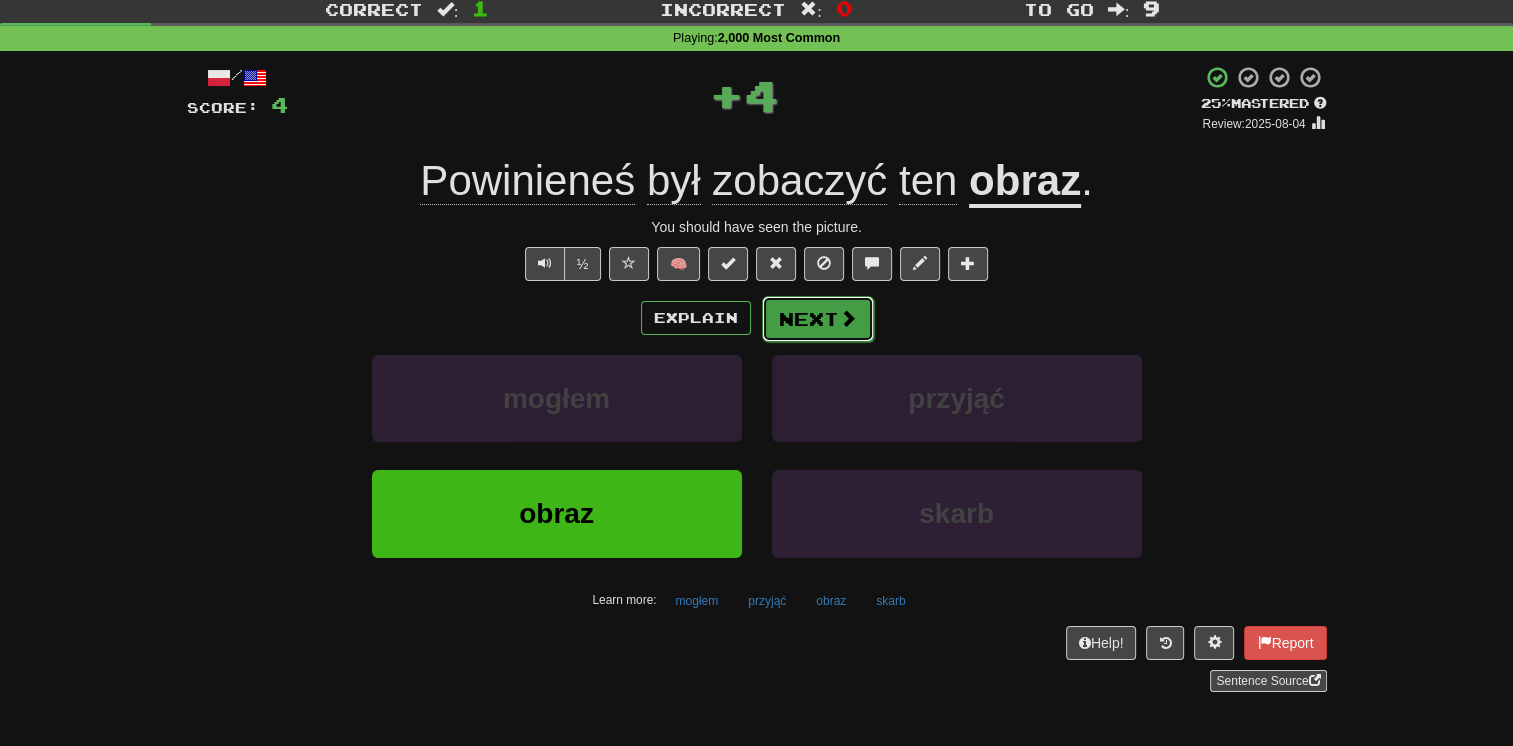 click at bounding box center (848, 318) 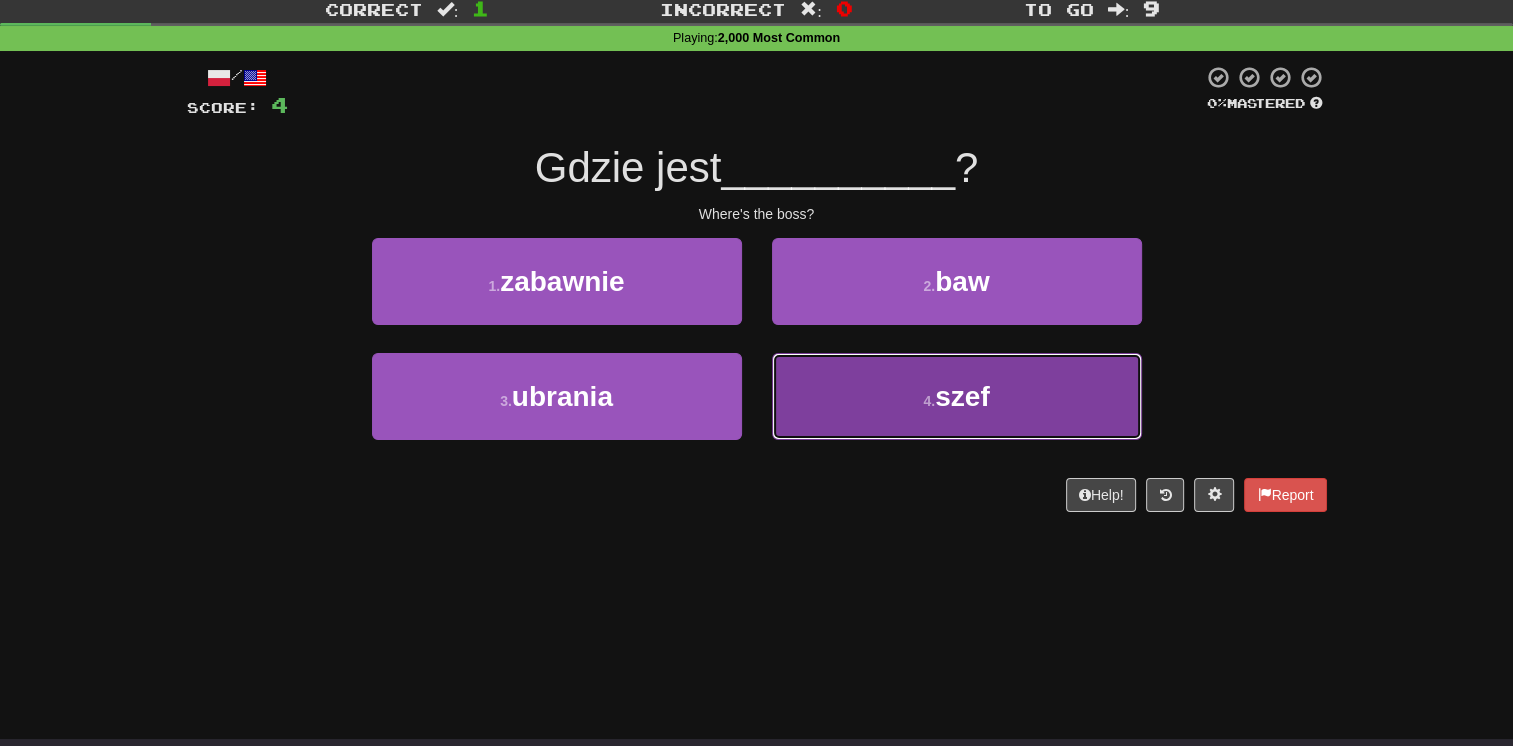 click on "4 .  szef" at bounding box center [957, 396] 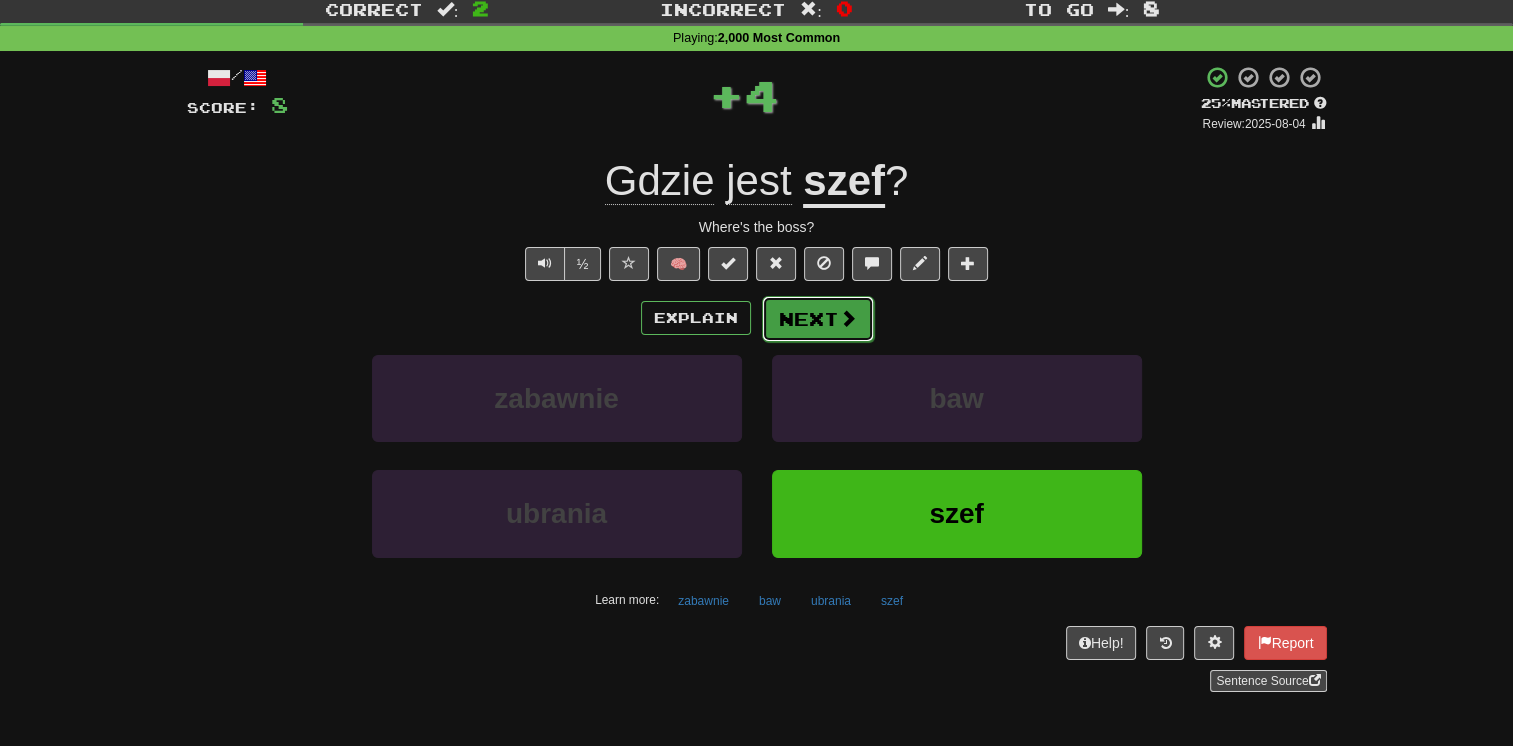 click on "Next" at bounding box center [818, 319] 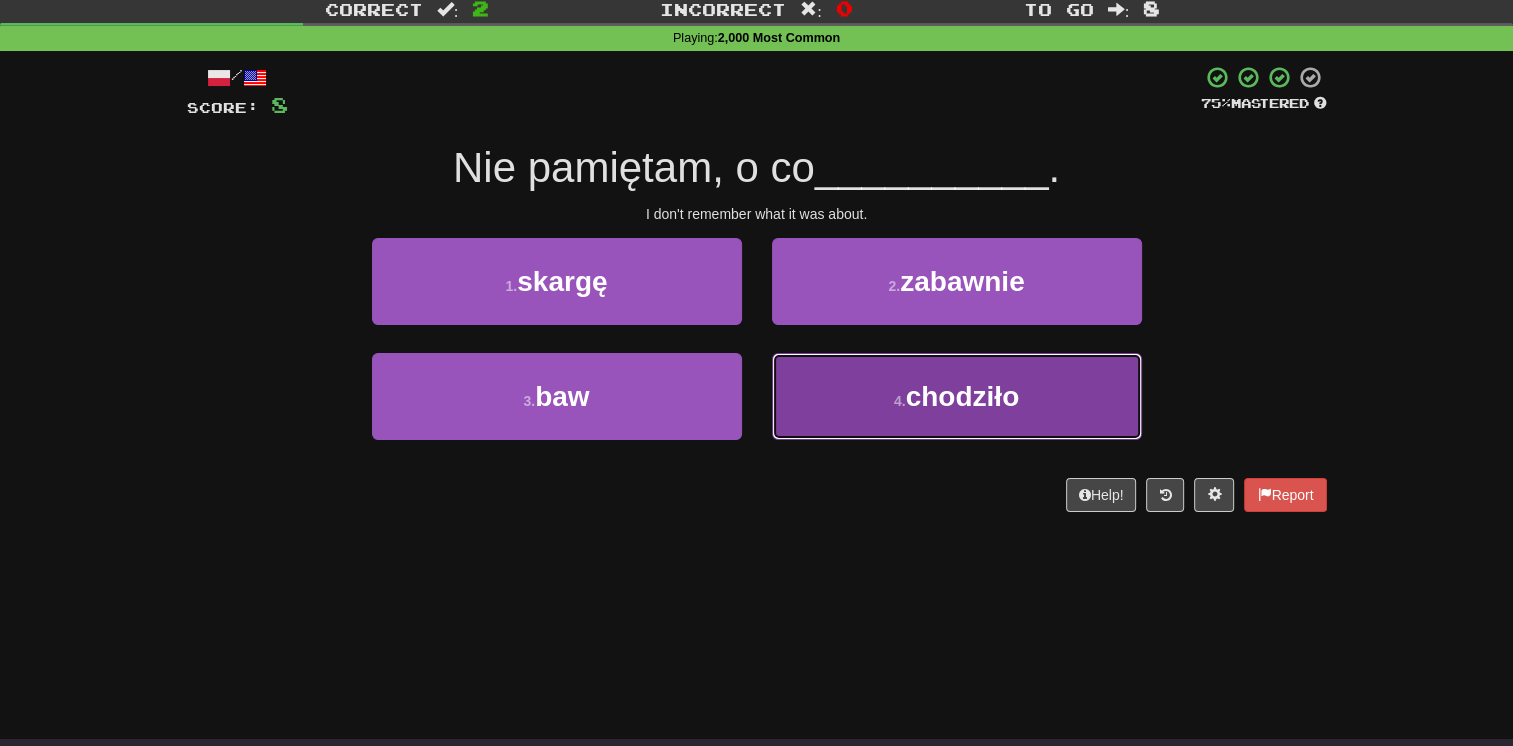 click on "4 .  chodziło" at bounding box center [957, 396] 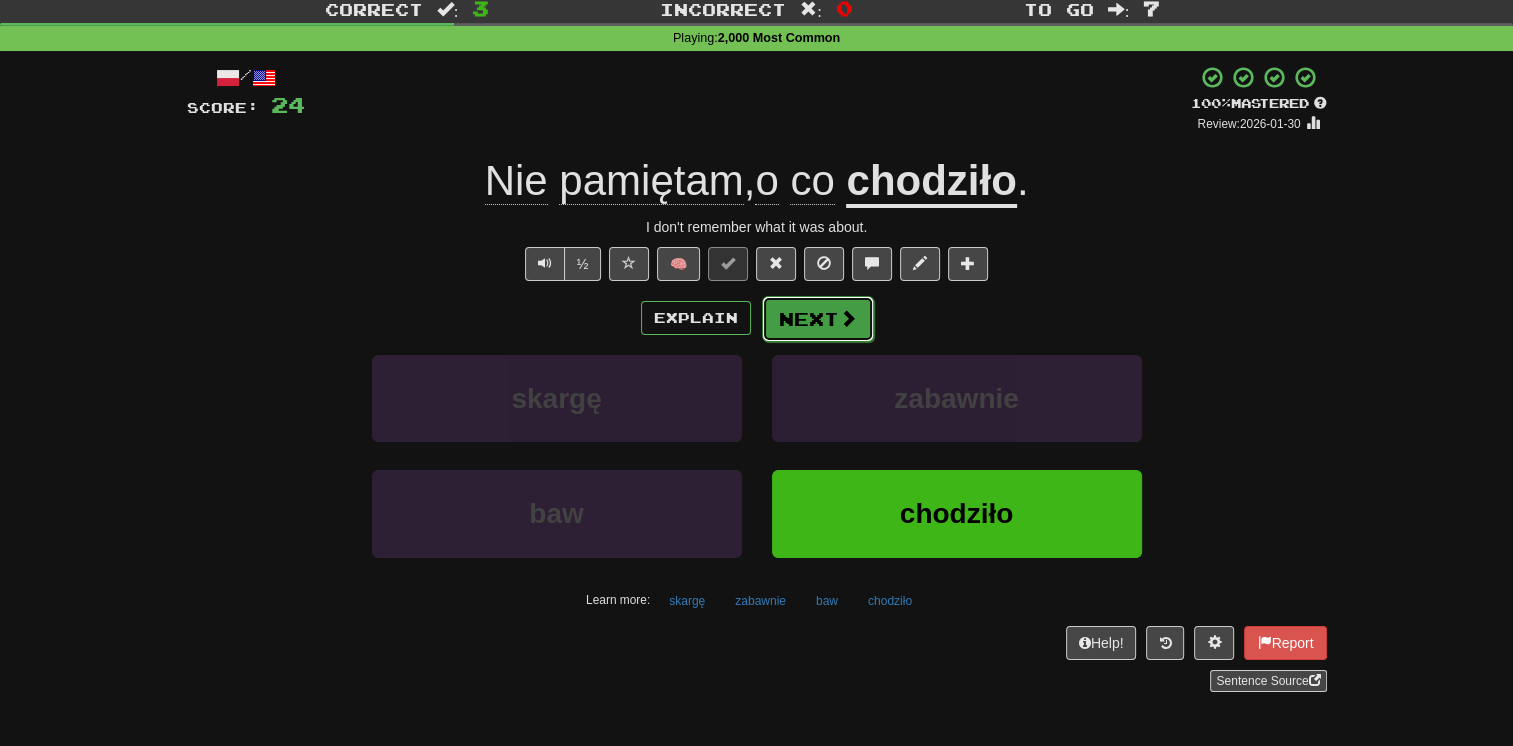 click on "Next" at bounding box center [818, 319] 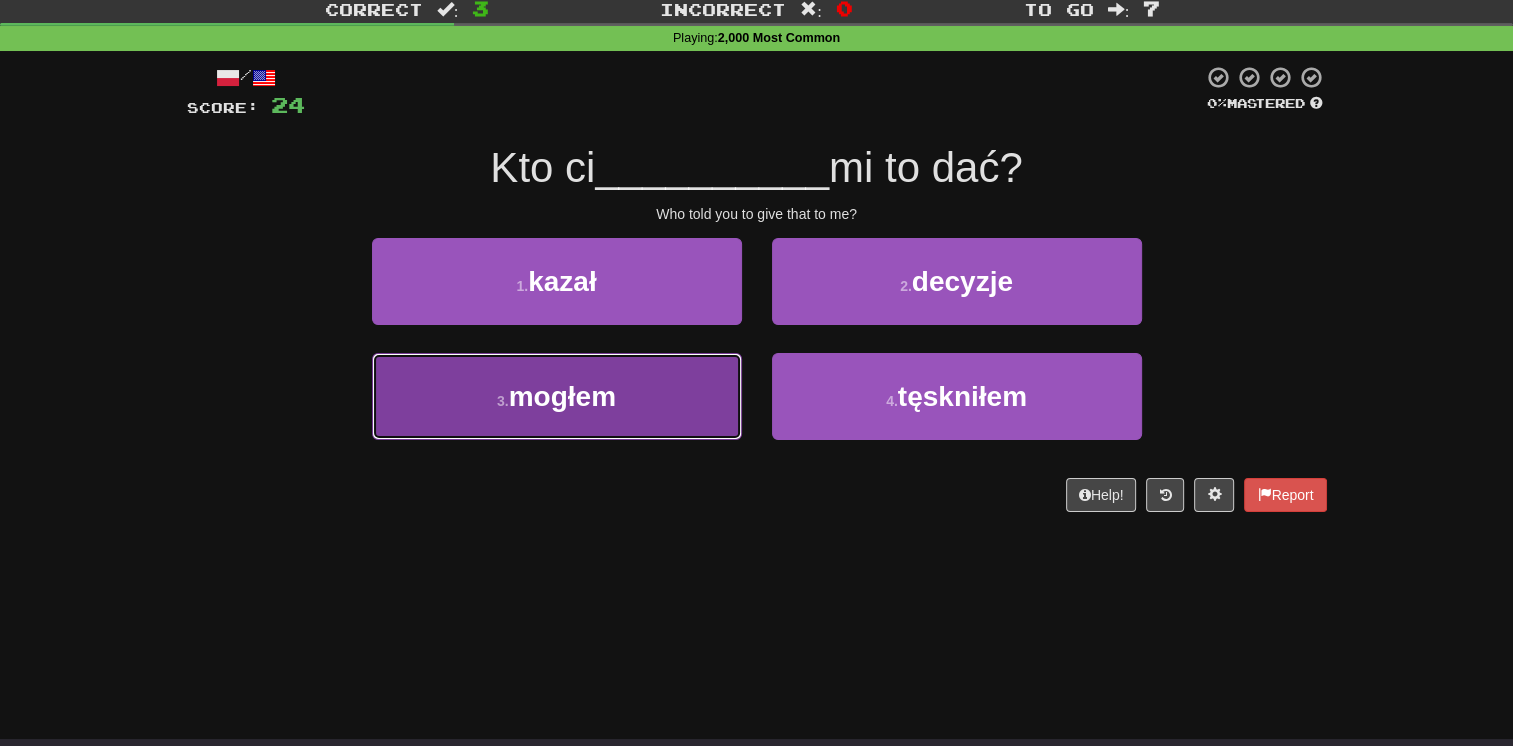 click on "3 .  mogłem" at bounding box center [557, 396] 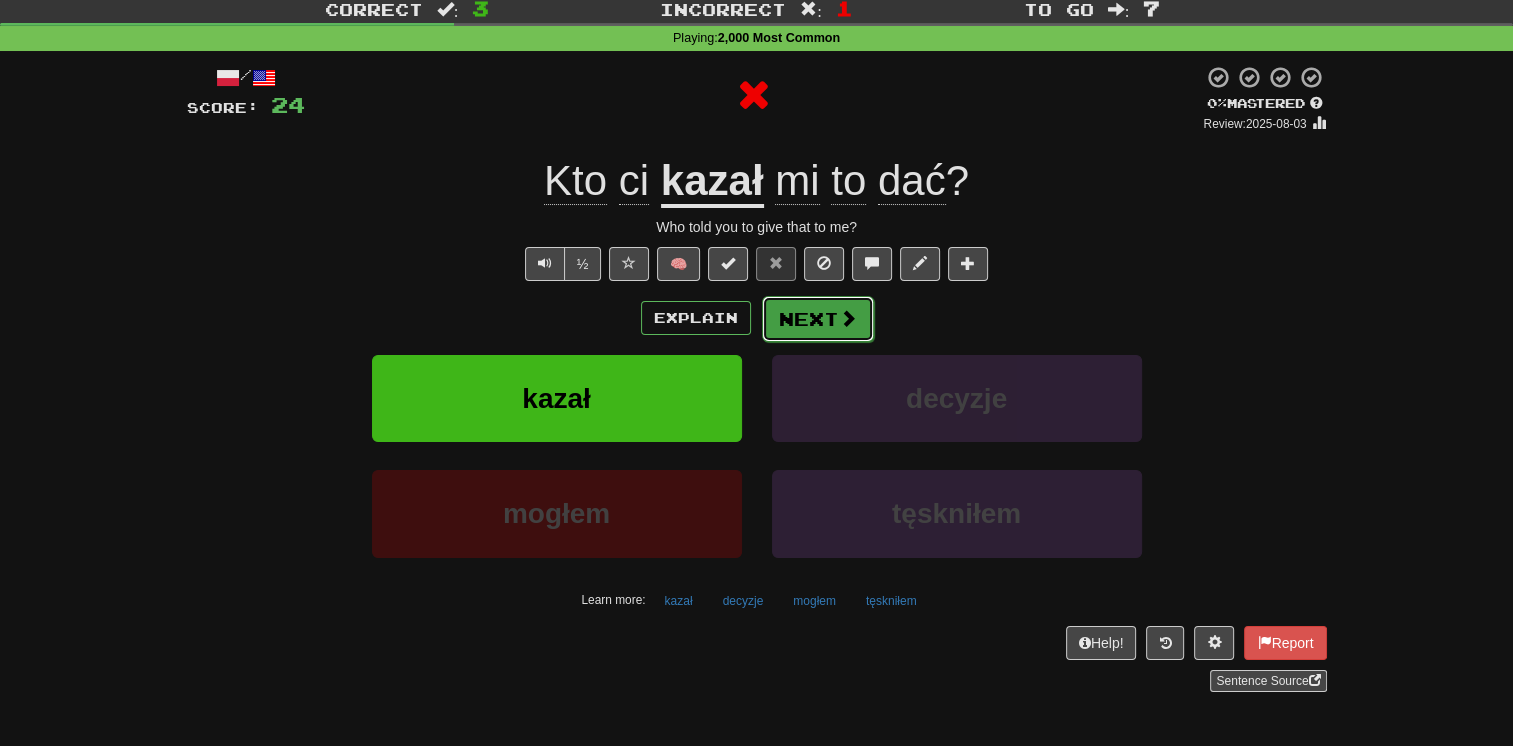click on "Next" at bounding box center [818, 319] 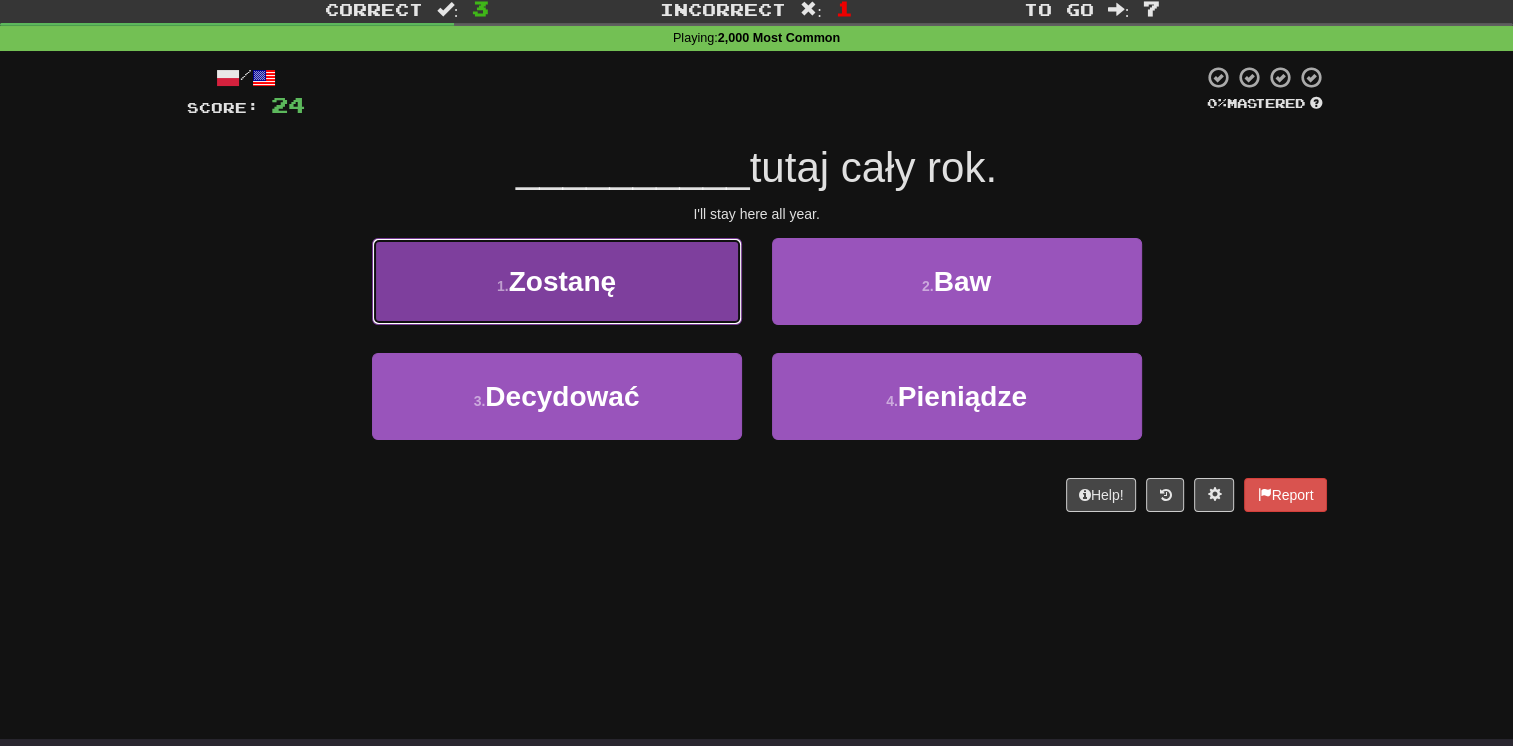 click on "1 .  Zostanę" at bounding box center [557, 281] 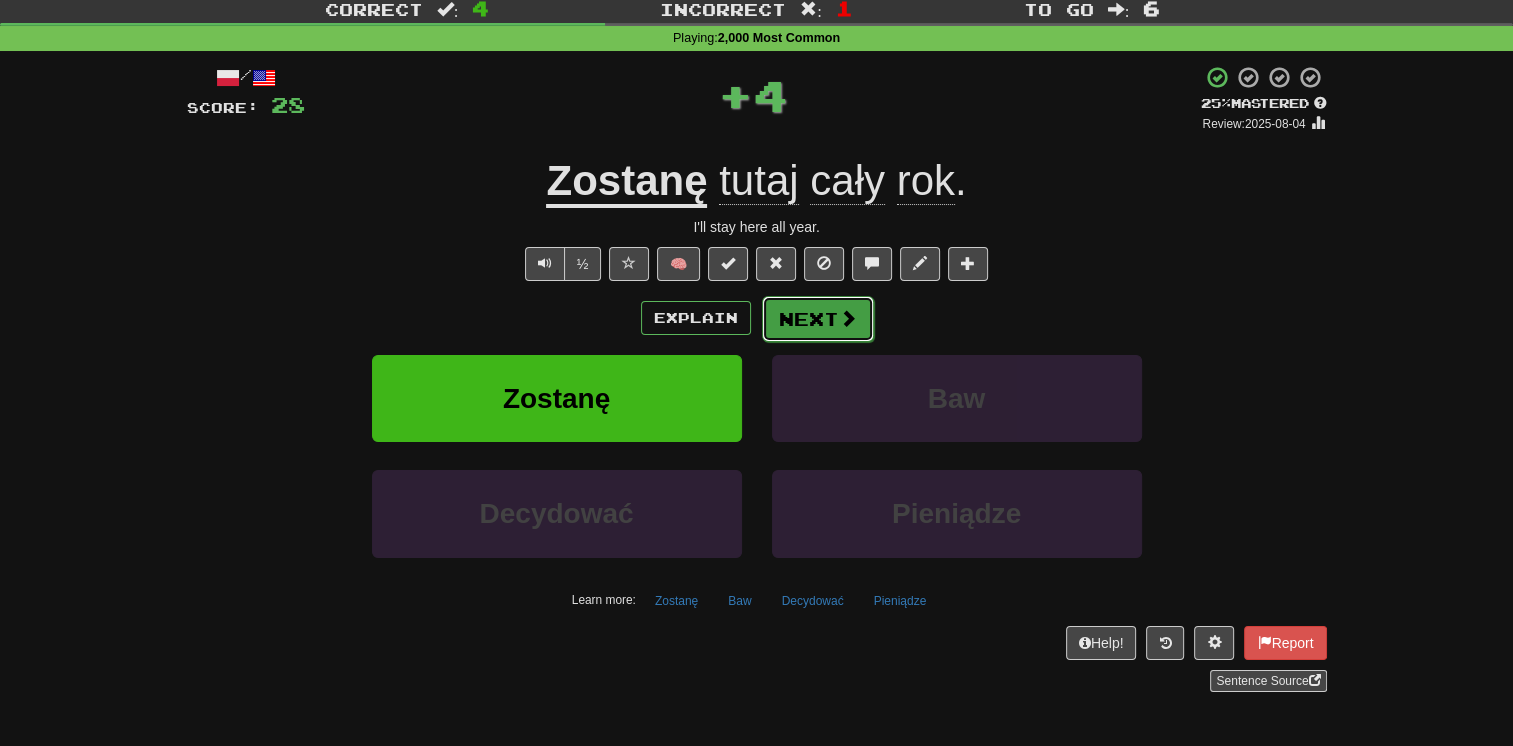click on "Next" at bounding box center (818, 319) 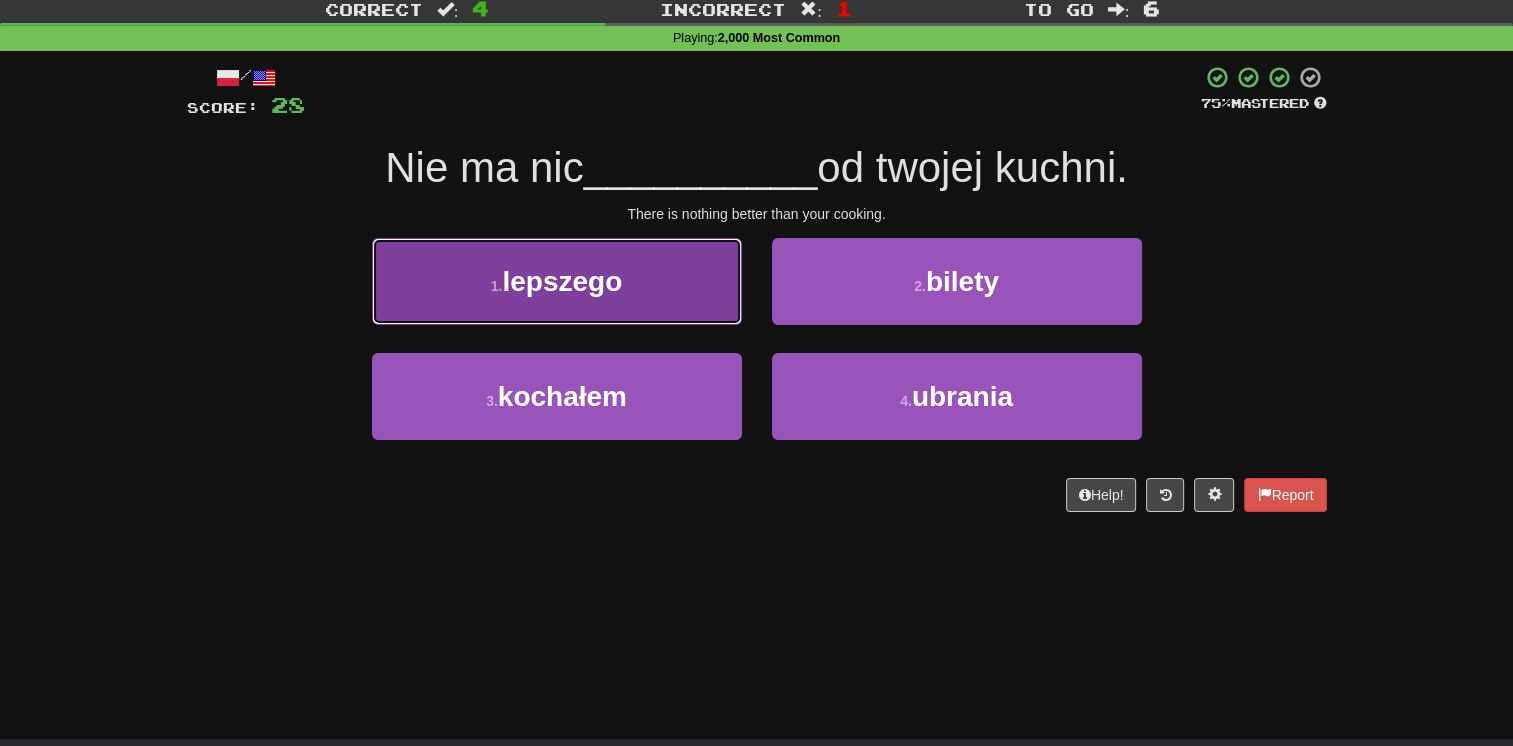 click on "1 .  lepszego" at bounding box center (557, 281) 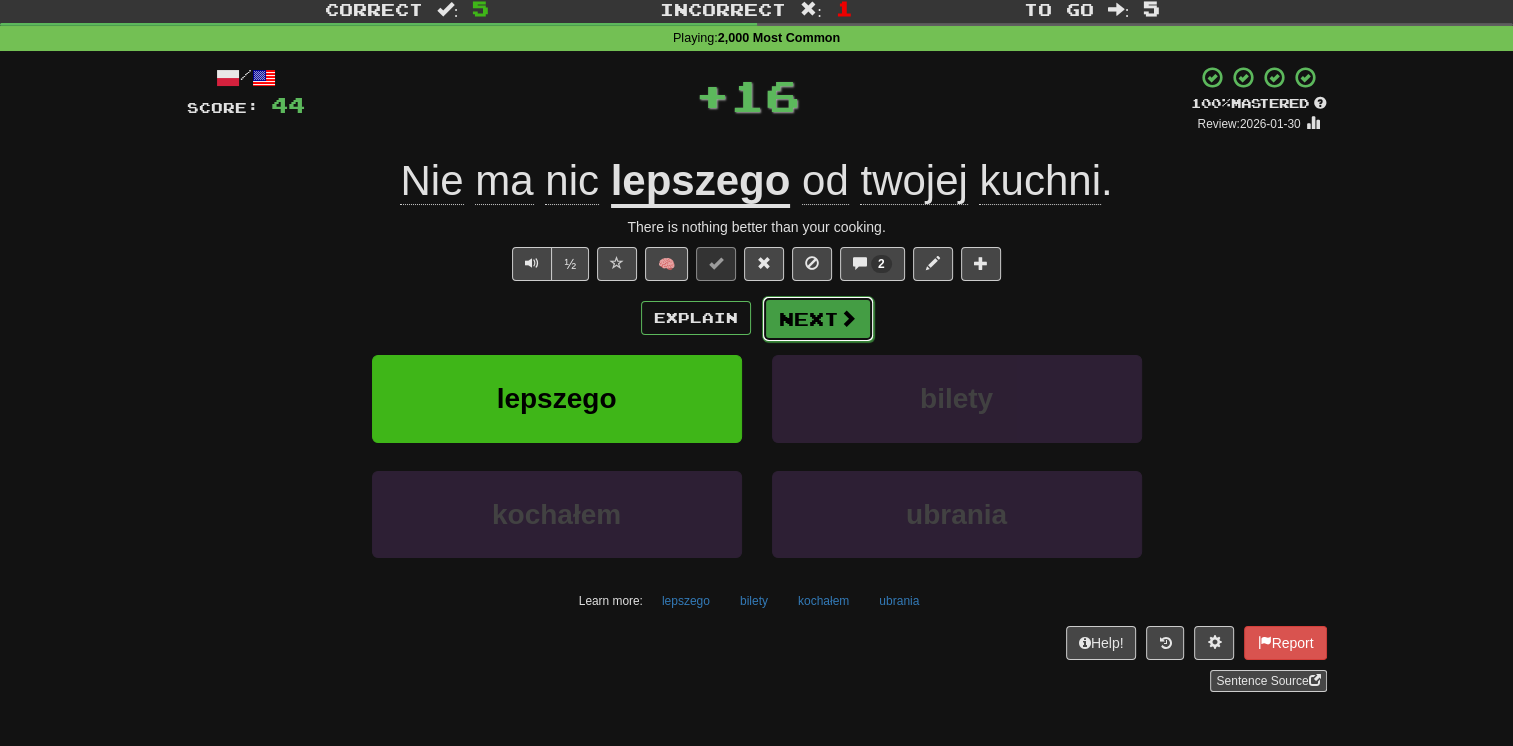 click on "Next" at bounding box center [818, 319] 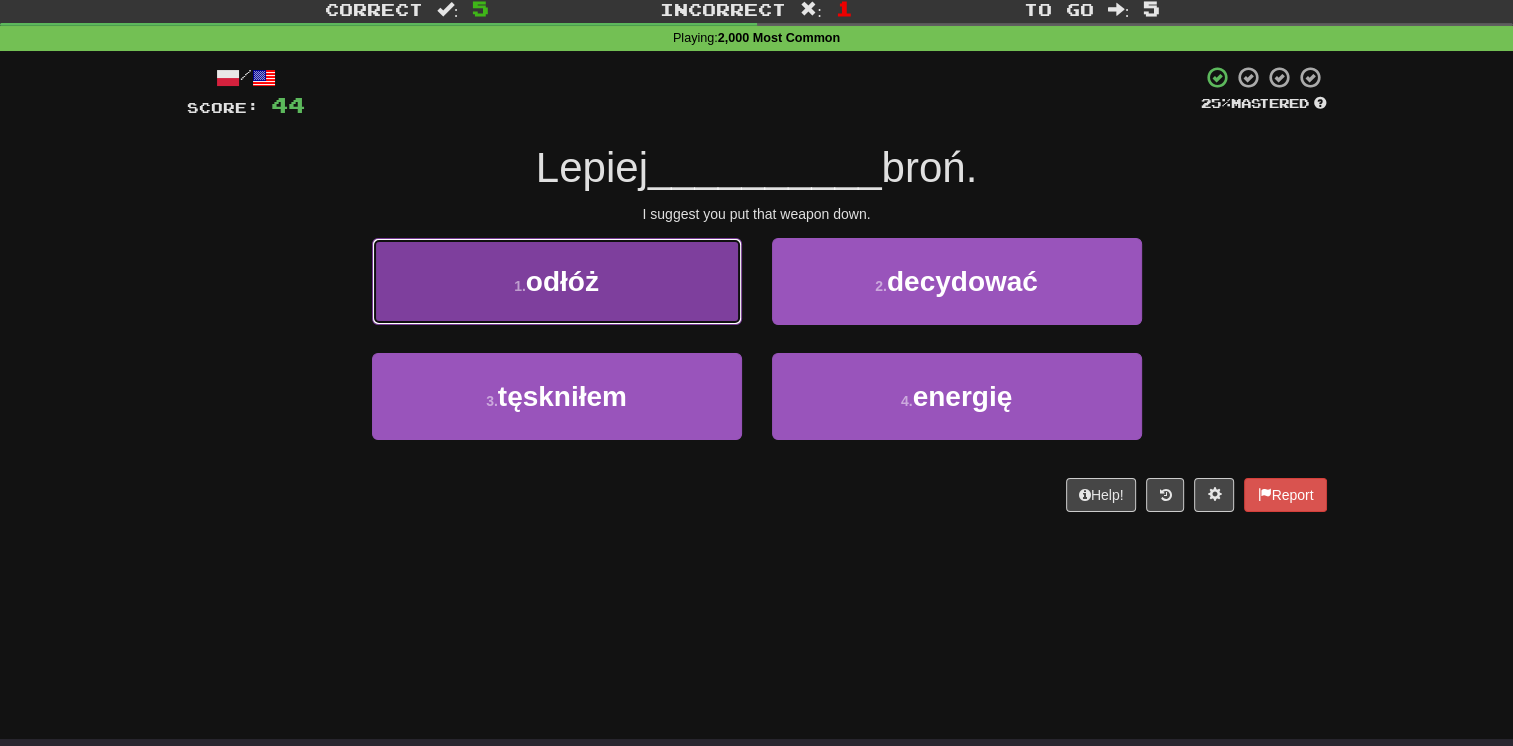click on "1 .  odłóż" at bounding box center [557, 281] 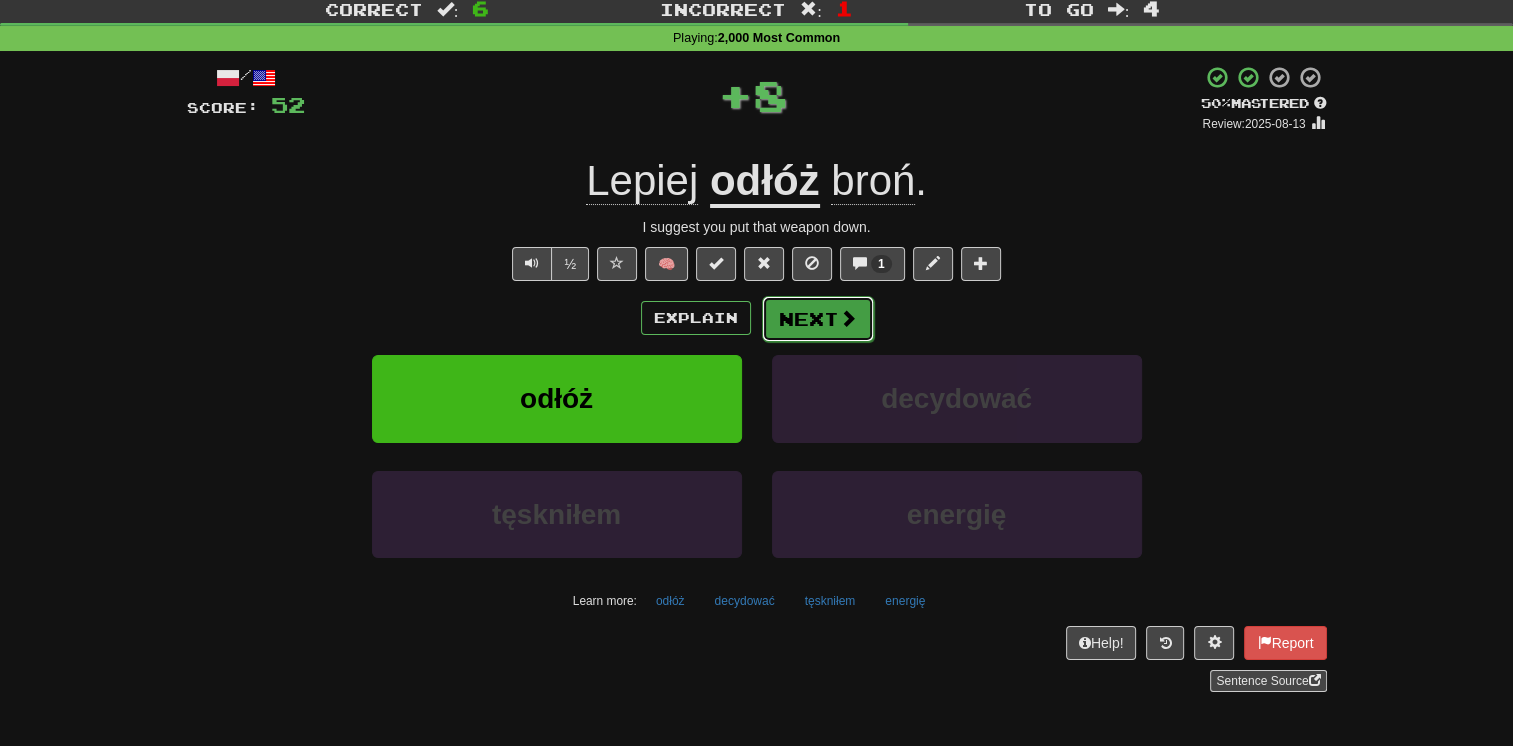 click on "Next" at bounding box center (818, 319) 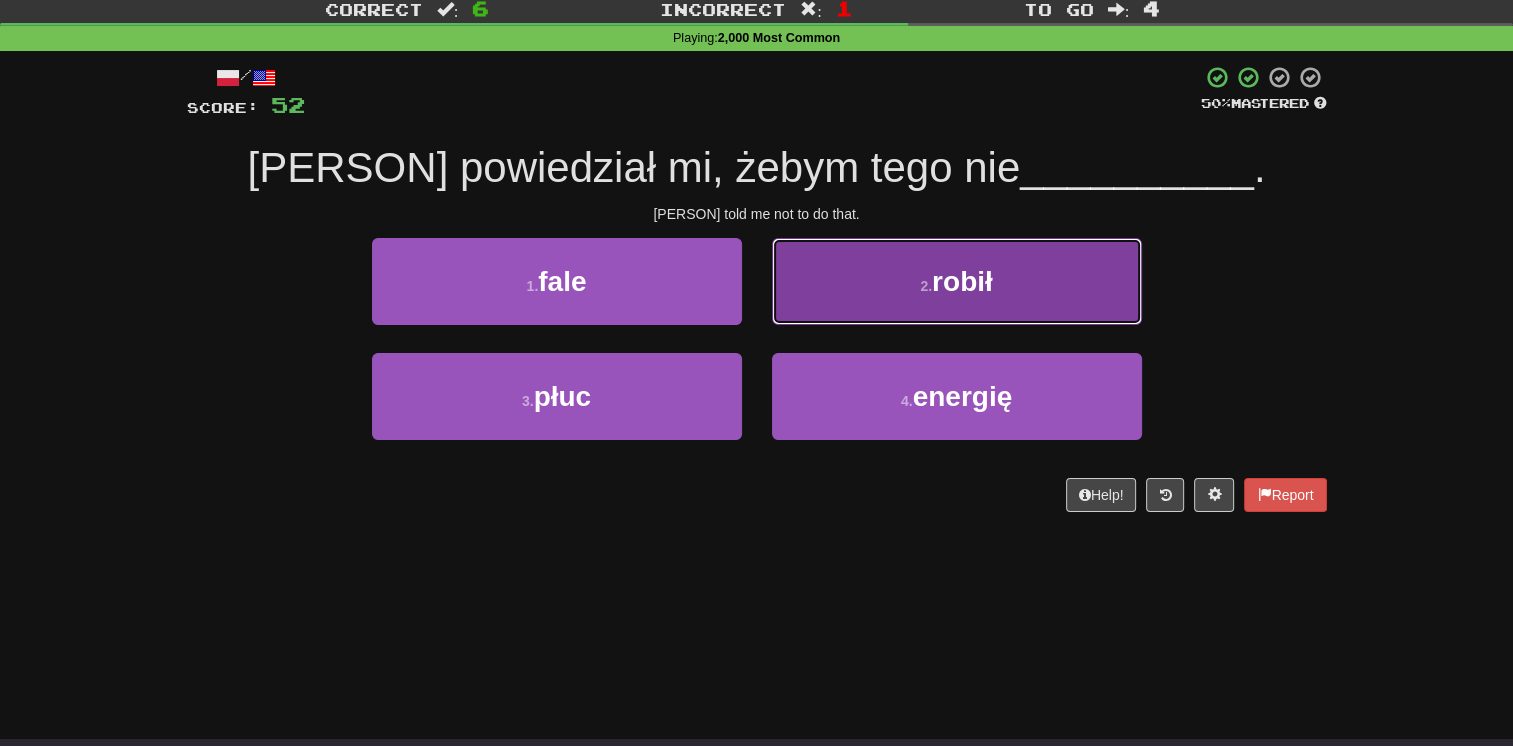 click on "2 .  robił" at bounding box center (957, 281) 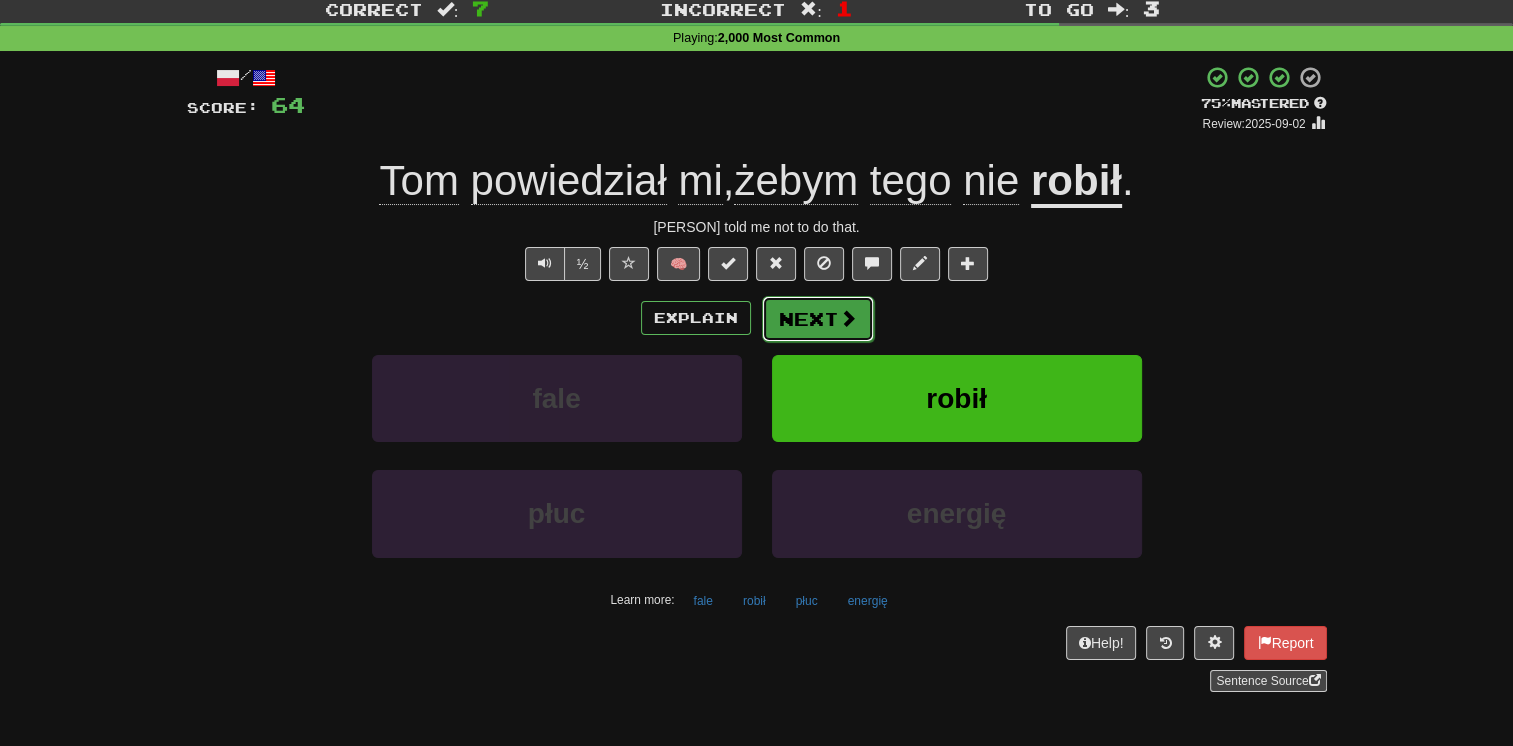 click on "Next" at bounding box center [818, 319] 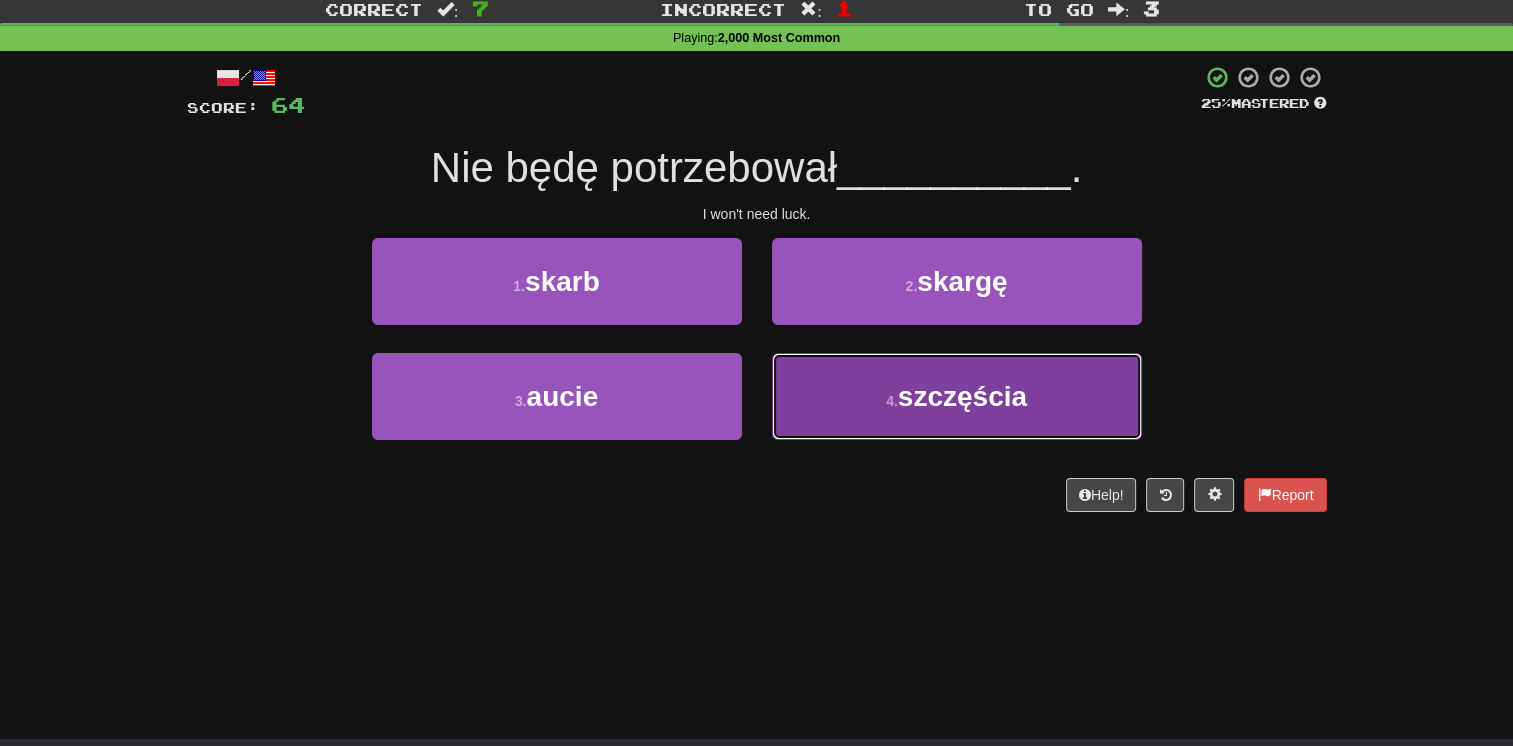 click on "4 .  szczęścia" at bounding box center (957, 396) 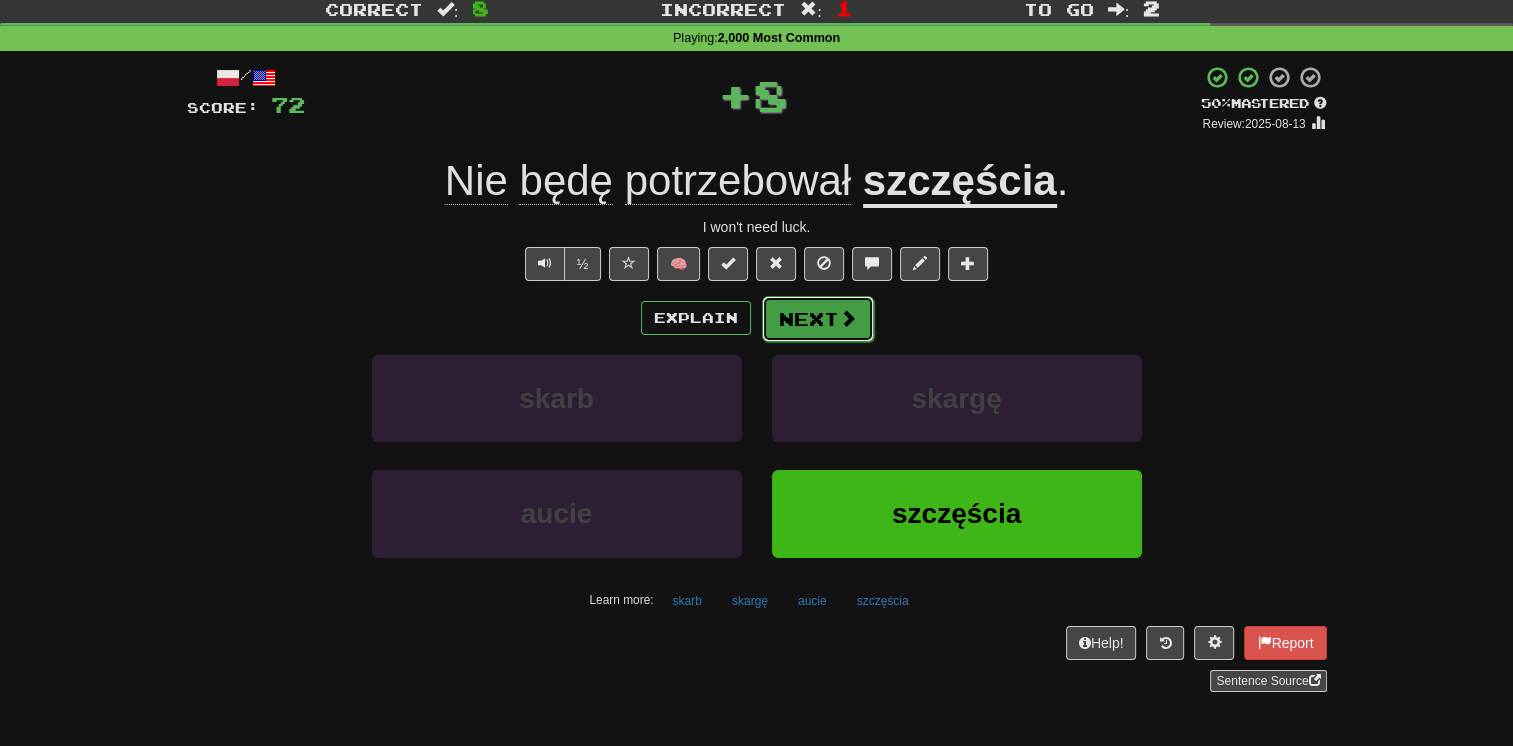 click on "Next" at bounding box center [818, 319] 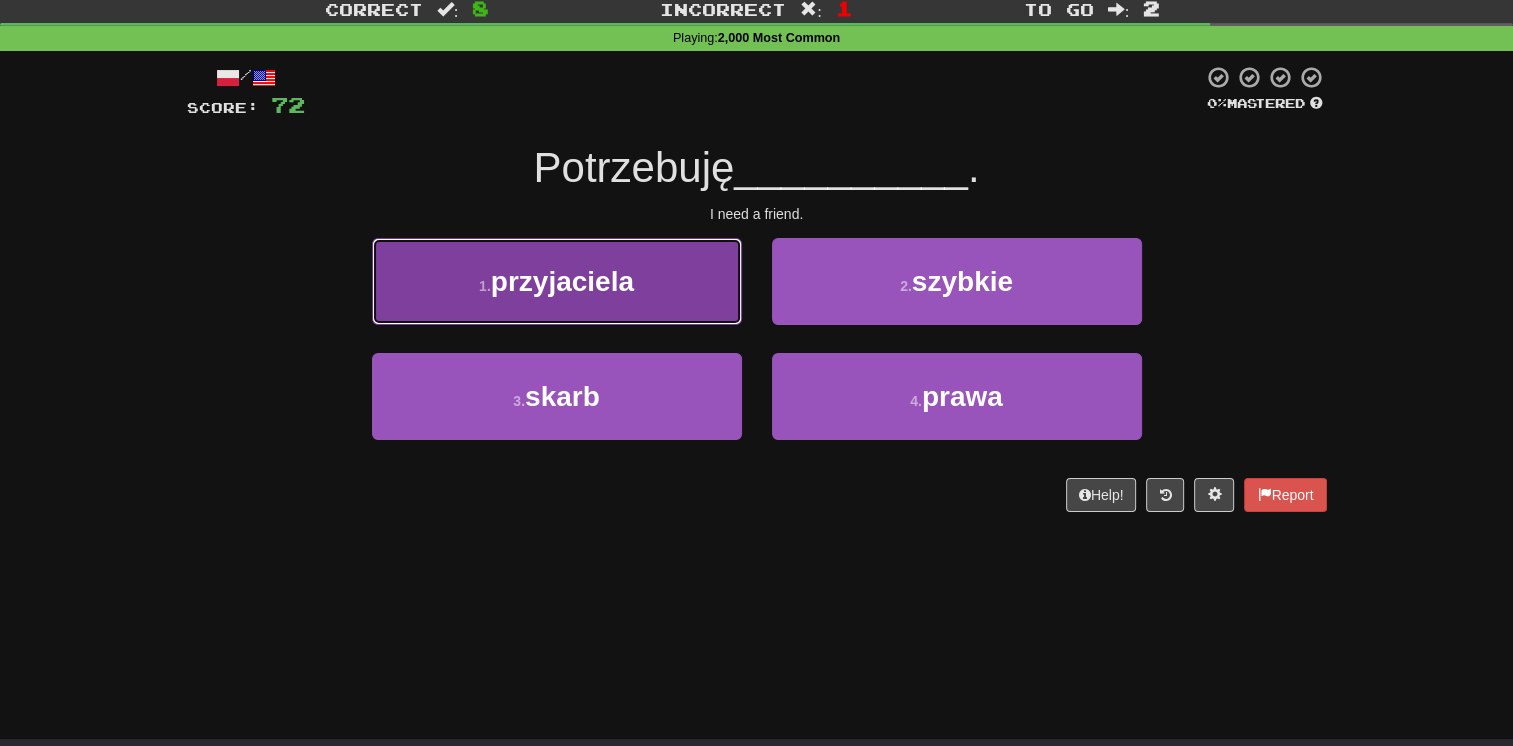 click on "1 .  przyjaciela" at bounding box center (557, 281) 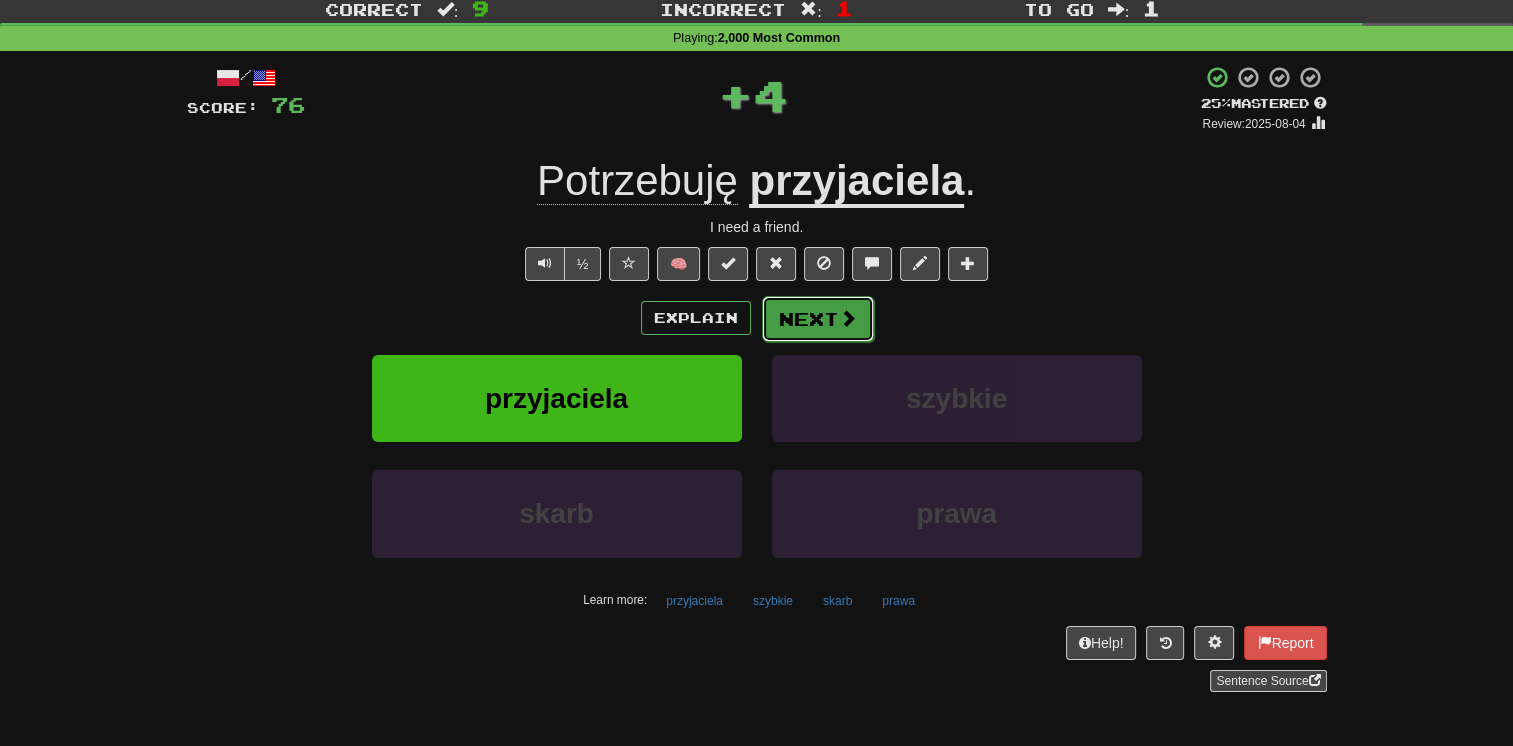 click on "Next" at bounding box center [818, 319] 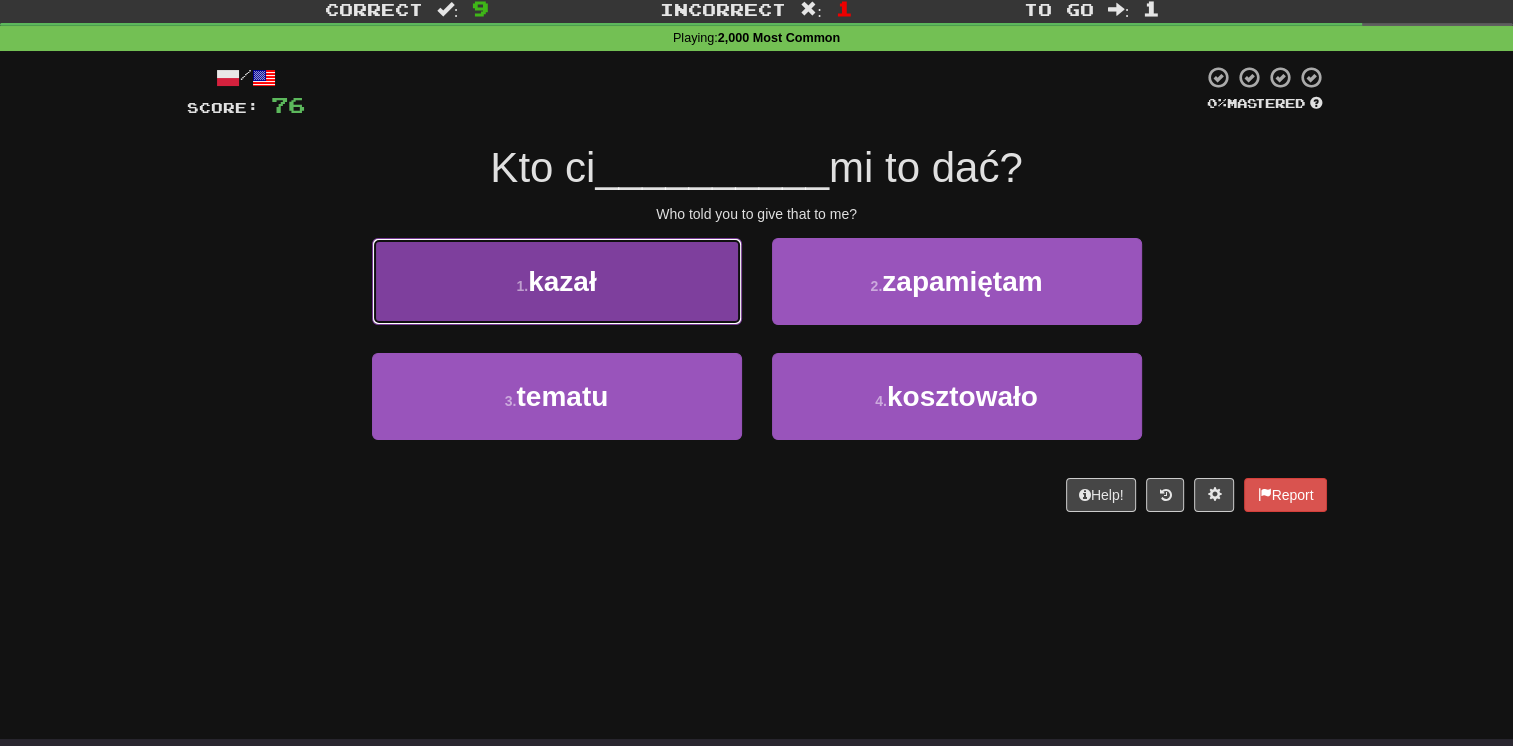 click on "1 .  kazał" at bounding box center [557, 281] 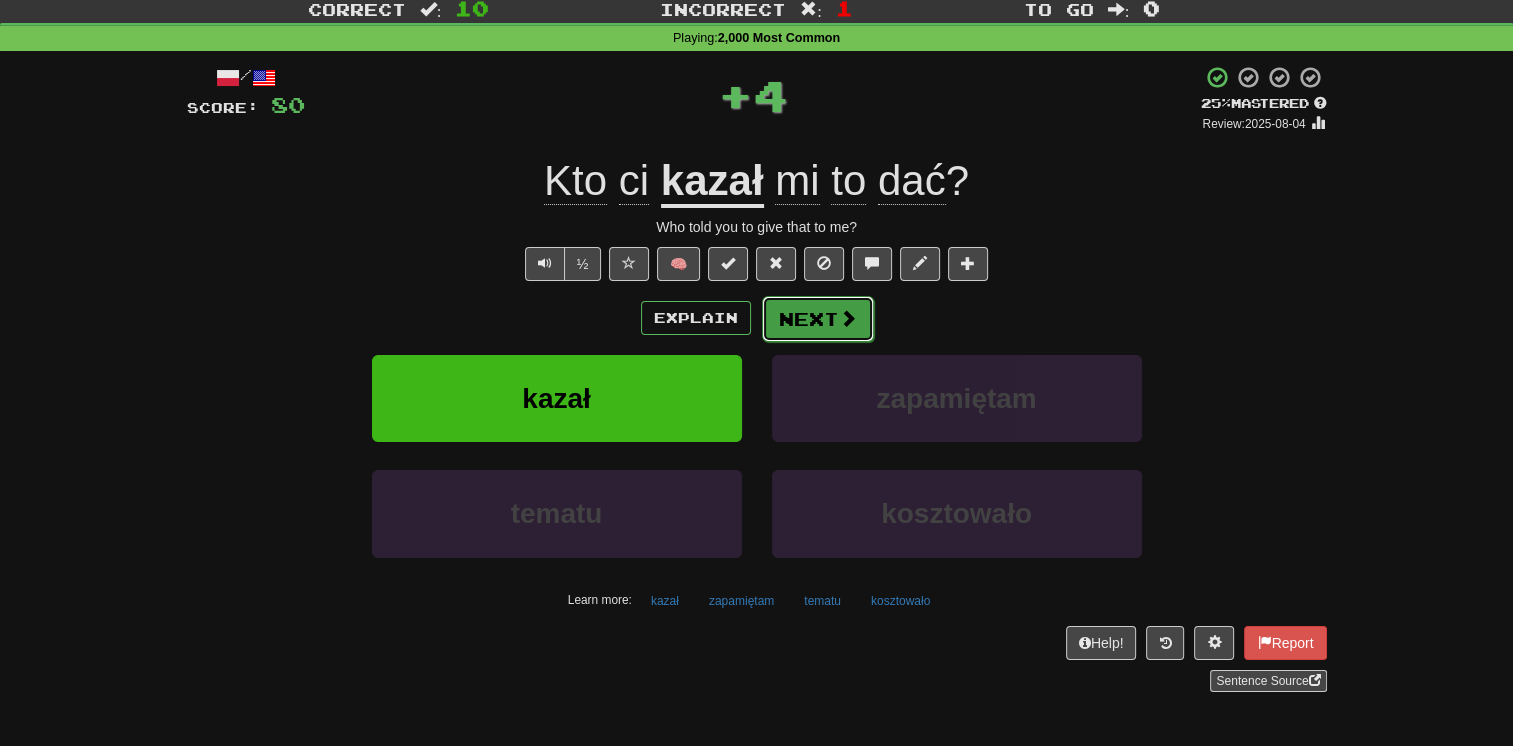 click on "Next" at bounding box center [818, 319] 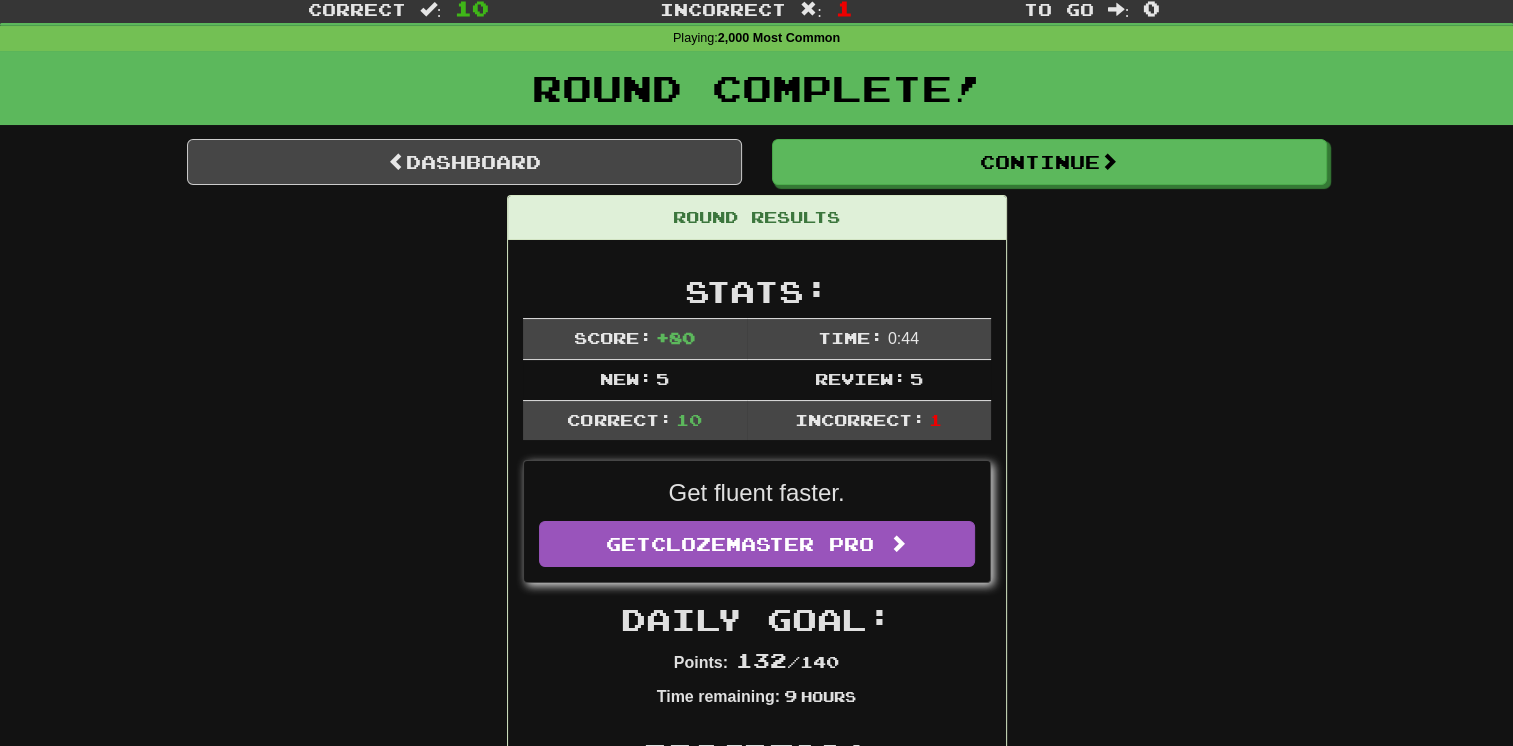 click on "Round Results Stats: Score:   + 80 Time:   0 : 44 New:   5 Review:   5 Correct:   10 Incorrect:   1 Get fluent faster. Get  Clozemaster Pro   Daily Goal: Points:   132  /  140 Time remaining: 9   Hours Progress: 2,000 Most Common Playing:  170  /  2,830 + 5 5.83% 6.007% Mastered:  2  /  2,830 + 2 0% 0.071% Ready for Review:  7  /  Level:  54 741  points to level  55  - keep going! Ranked:  205 th  this week Sentences:  Report Powinieneś był zobaczyć ten  obraz . You should have seen the picture.  Report Gdzie jest  szef ? Where's the boss?  Report Nie pamiętam, o co  chodziło . I don't remember what it was about.  Report Kto ci  kazał  mi to dać? Who told you to give that to me?  Report Zostanę  tutaj cały rok. I'll stay here all year. 2  Report Nie ma nic  lepszego  od twojej kuchni. There is nothing better than your cooking. 1  Report Lepiej  odłóż  broń. I suggest you put that weapon down.  Report [PERSON] powiedział mi, żebym tego nie  robił . [PERSON] told me not to do that.  Report szczęścia . ." at bounding box center [757, 1200] 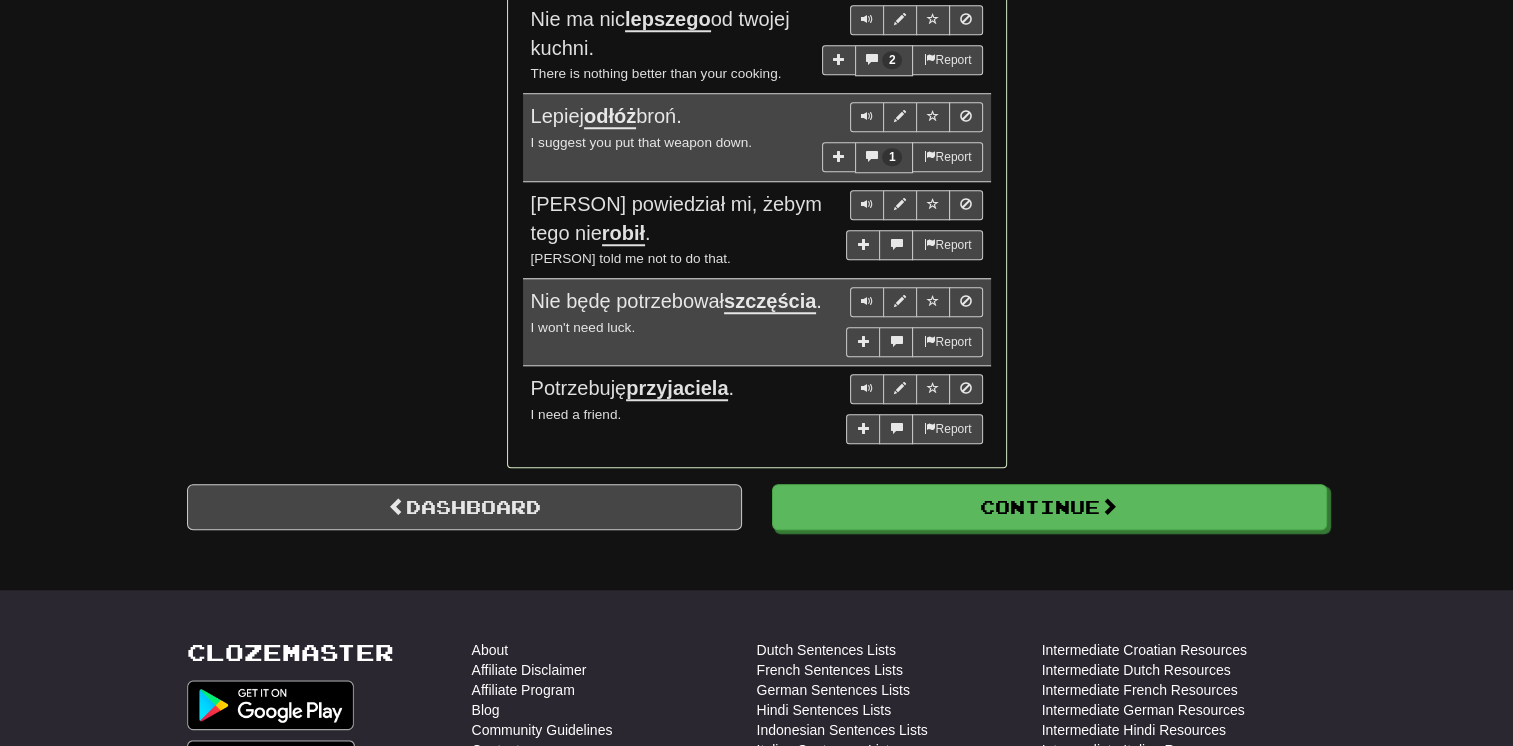 scroll, scrollTop: 1857, scrollLeft: 0, axis: vertical 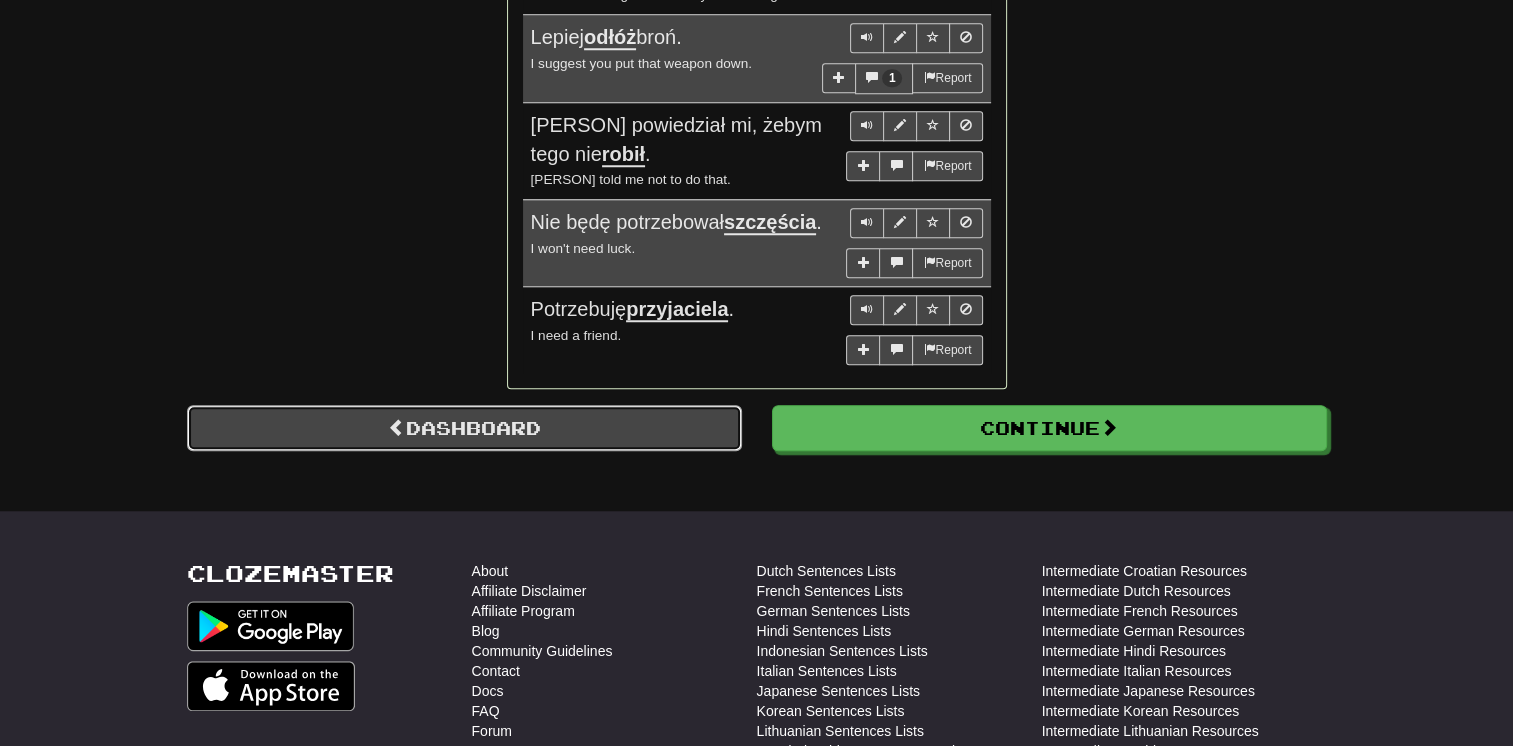 click on "Dashboard" at bounding box center [464, 428] 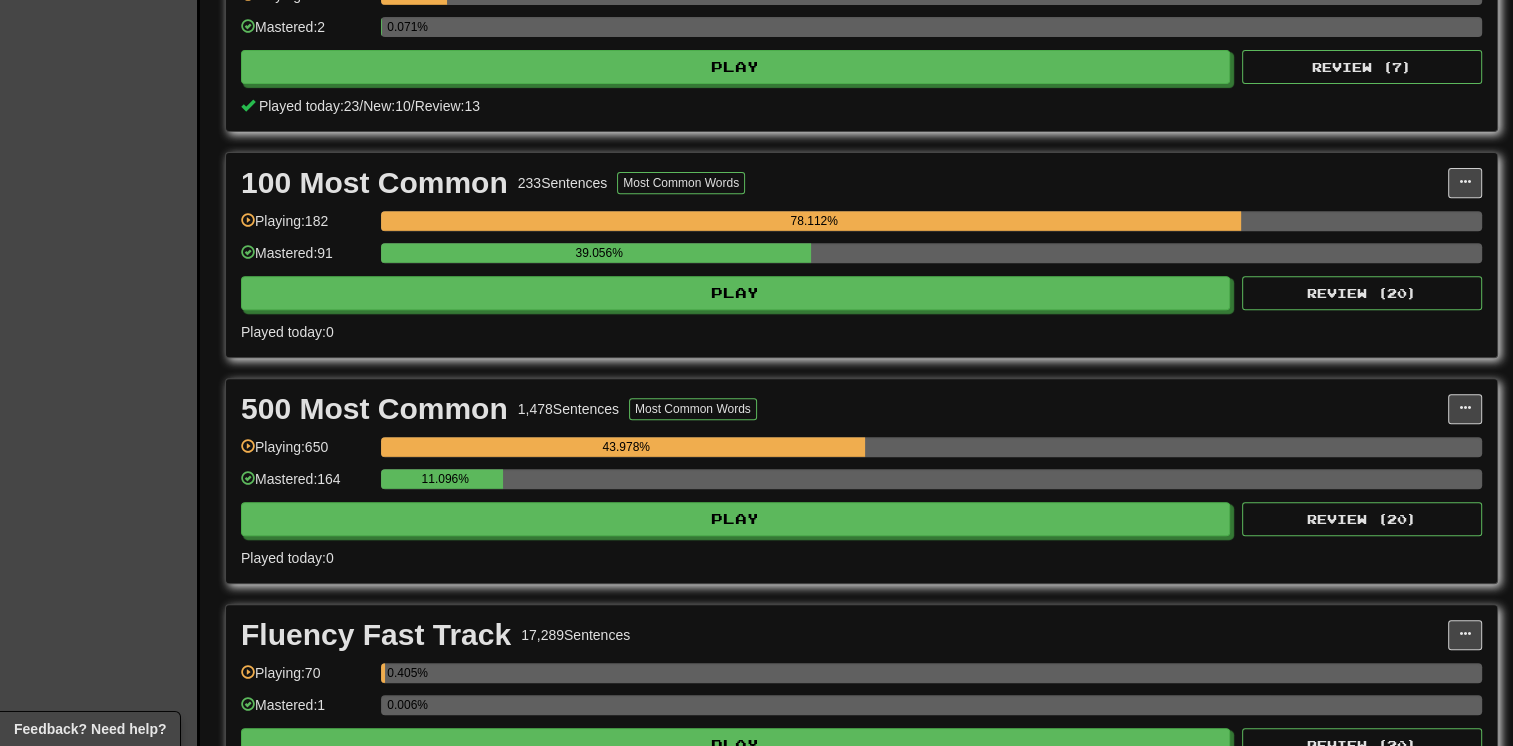 scroll, scrollTop: 760, scrollLeft: 0, axis: vertical 